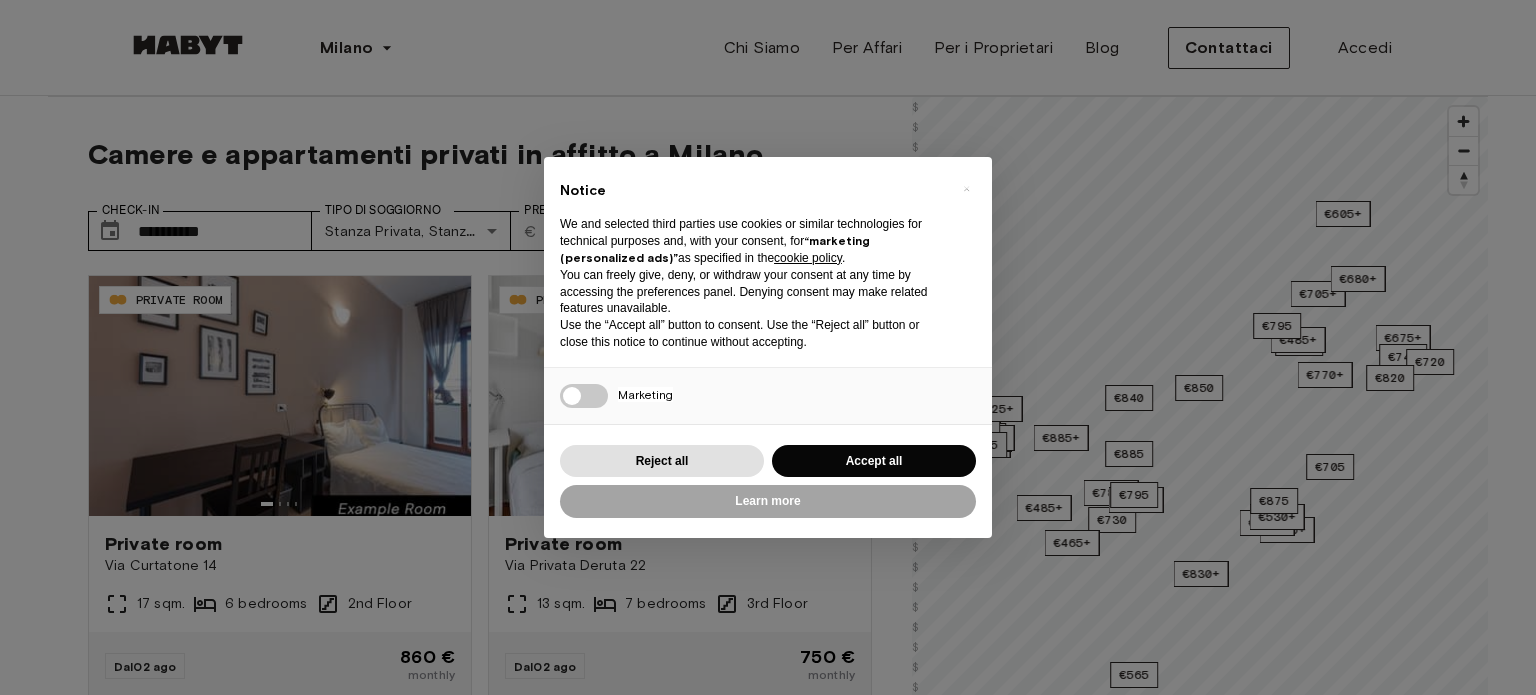 scroll, scrollTop: 0, scrollLeft: 0, axis: both 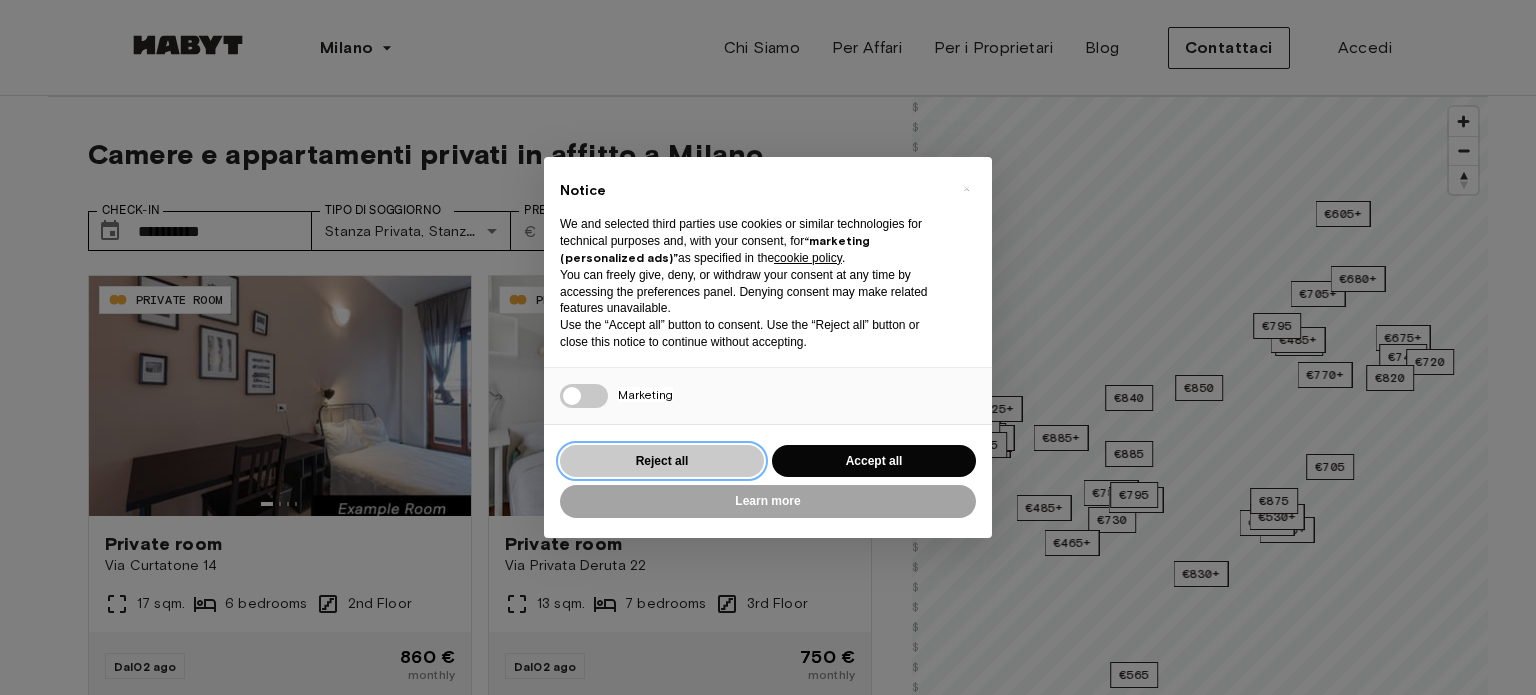 click on "Reject all" at bounding box center [662, 461] 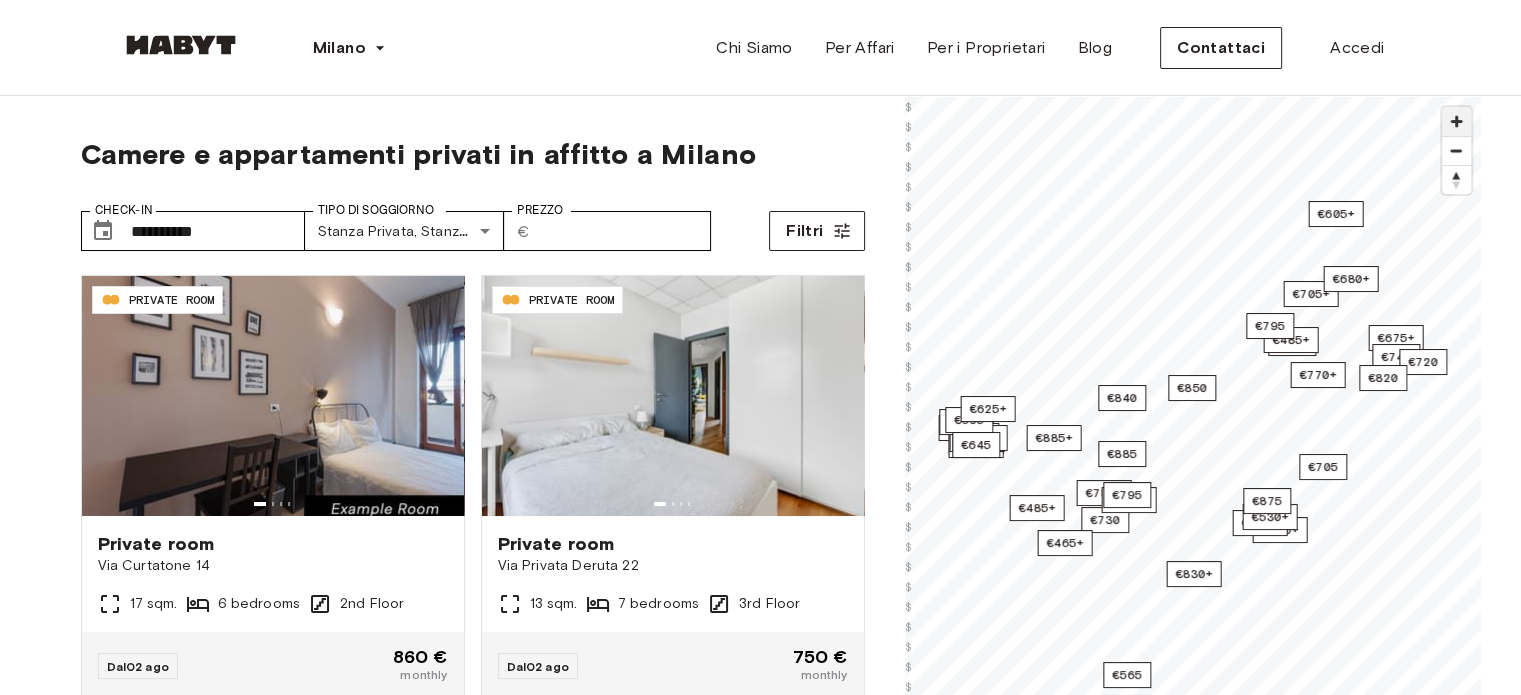 click at bounding box center (1456, 121) 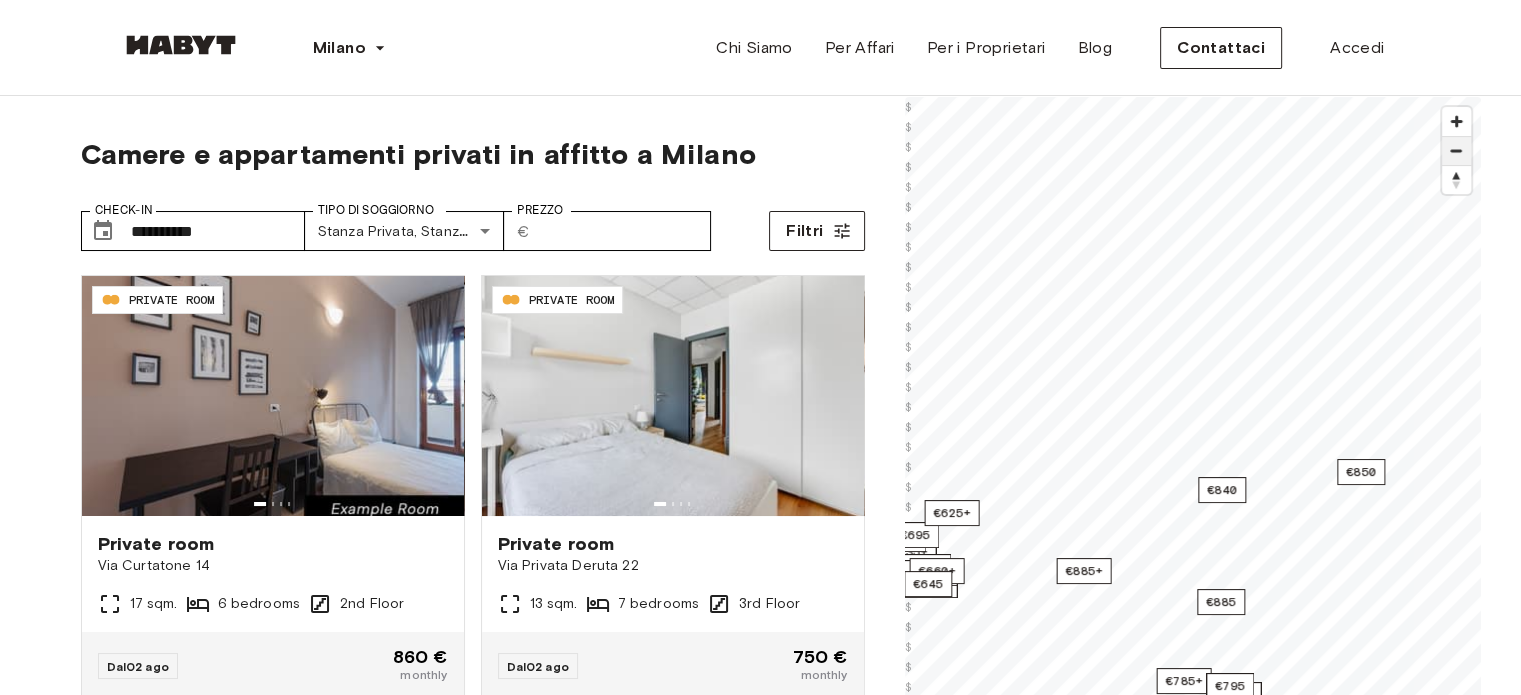click at bounding box center (1456, 151) 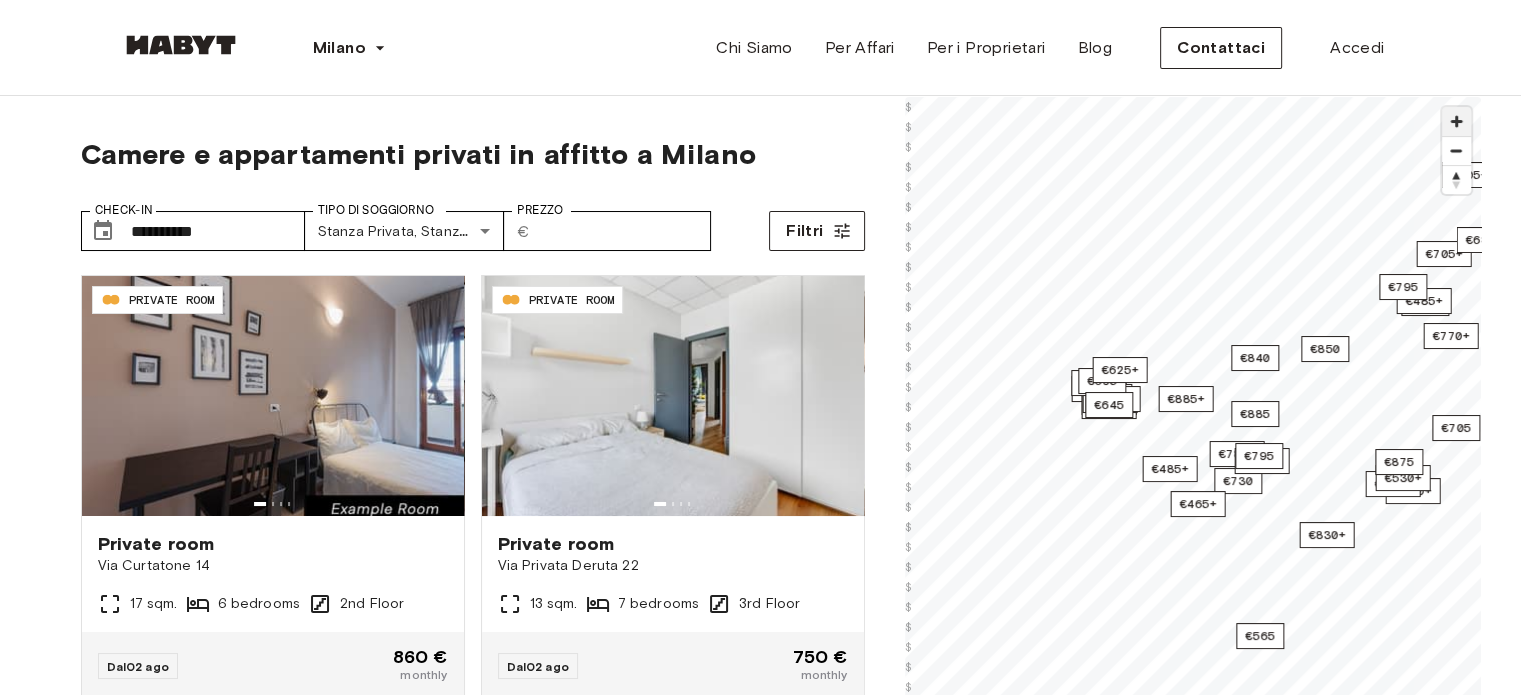 click at bounding box center [1456, 121] 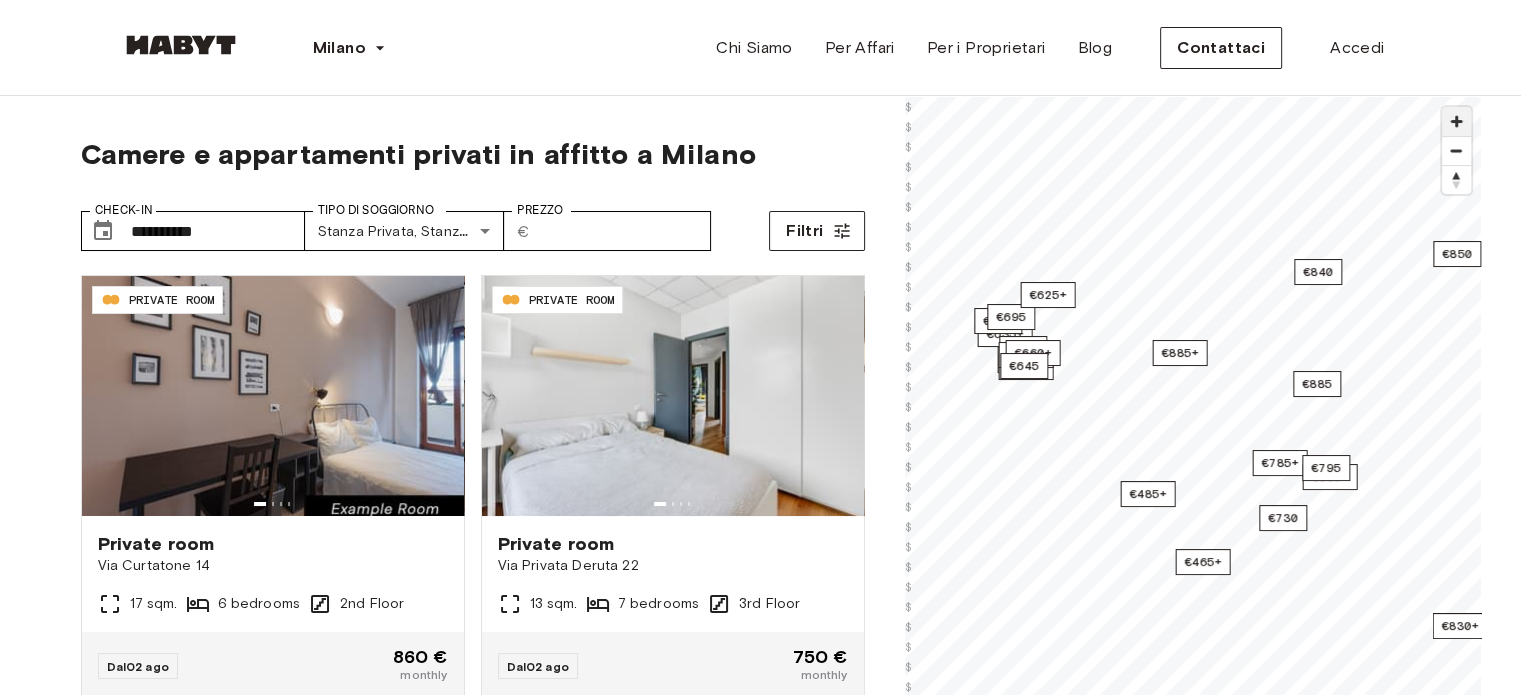 click at bounding box center [1456, 121] 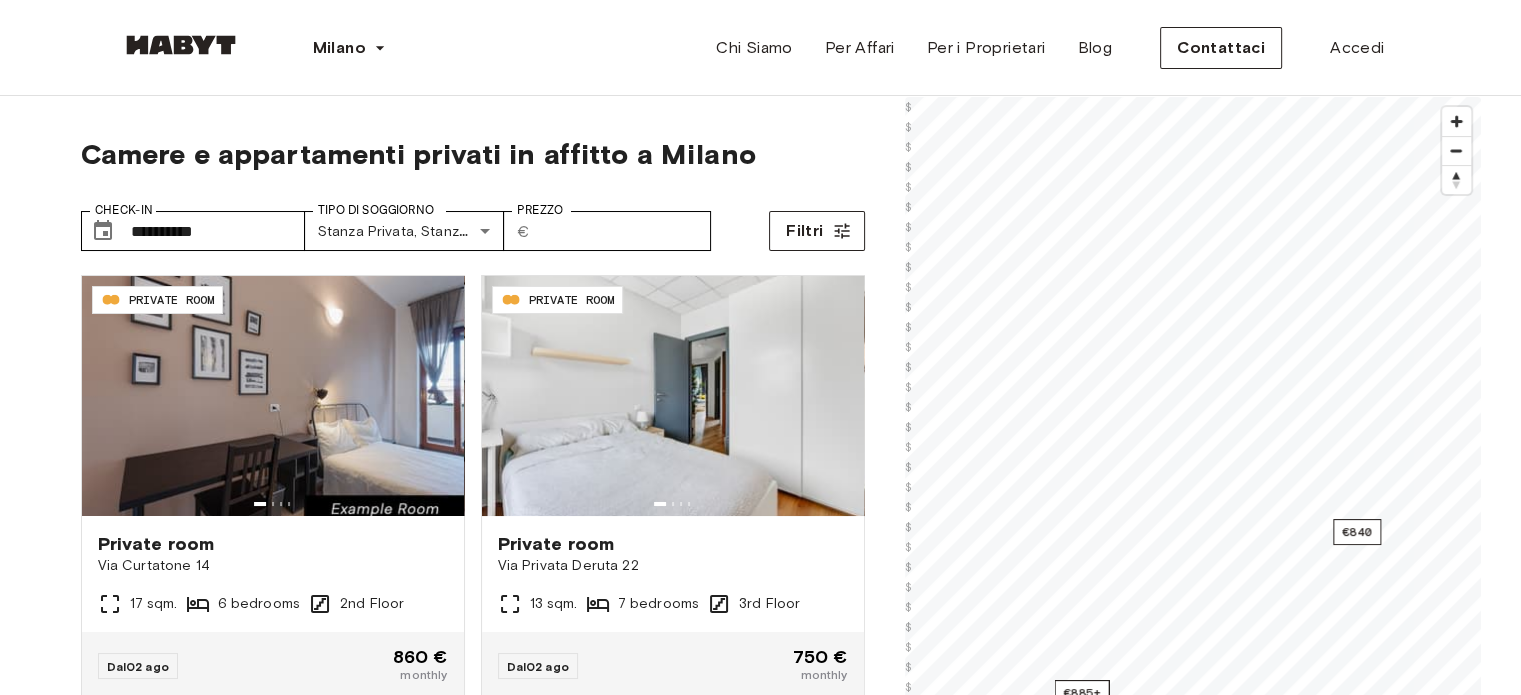 click on "**********" at bounding box center [760, 2373] 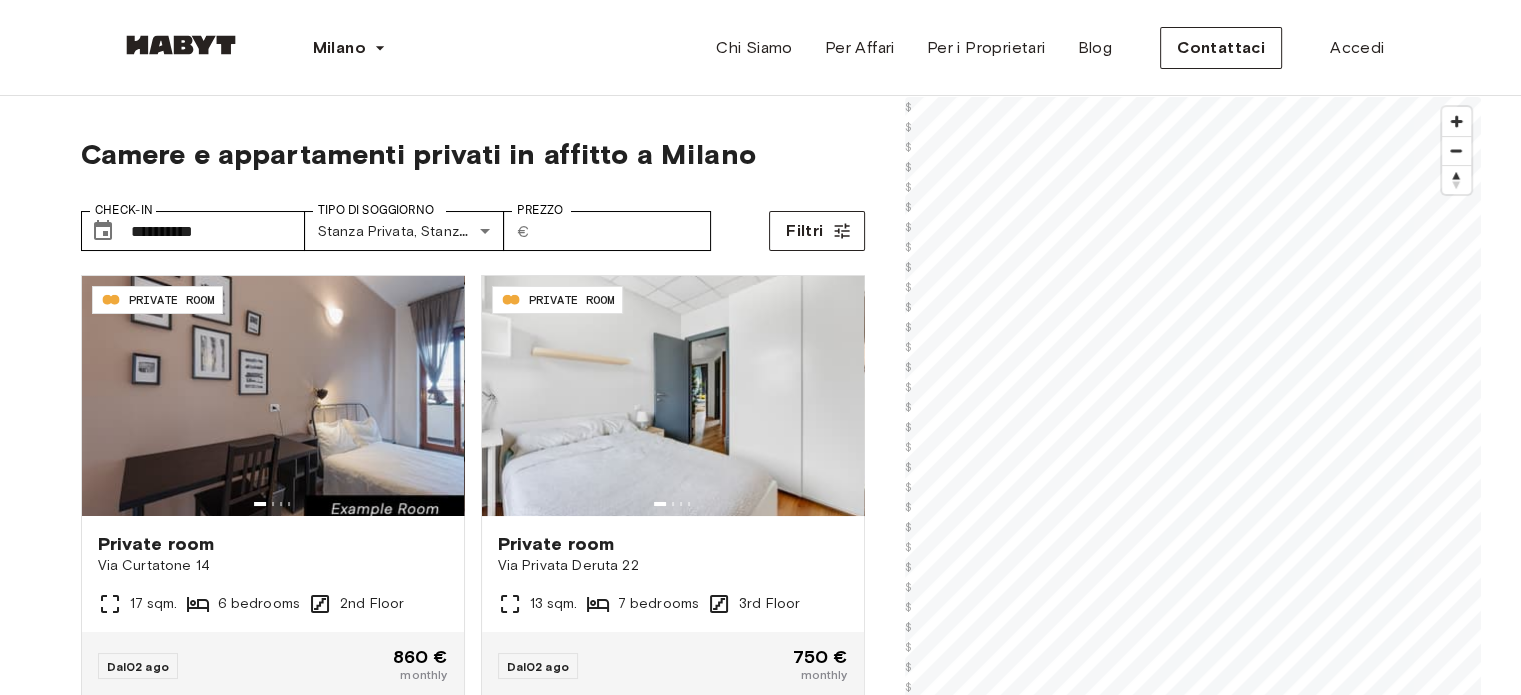 click on "**********" at bounding box center (760, 2373) 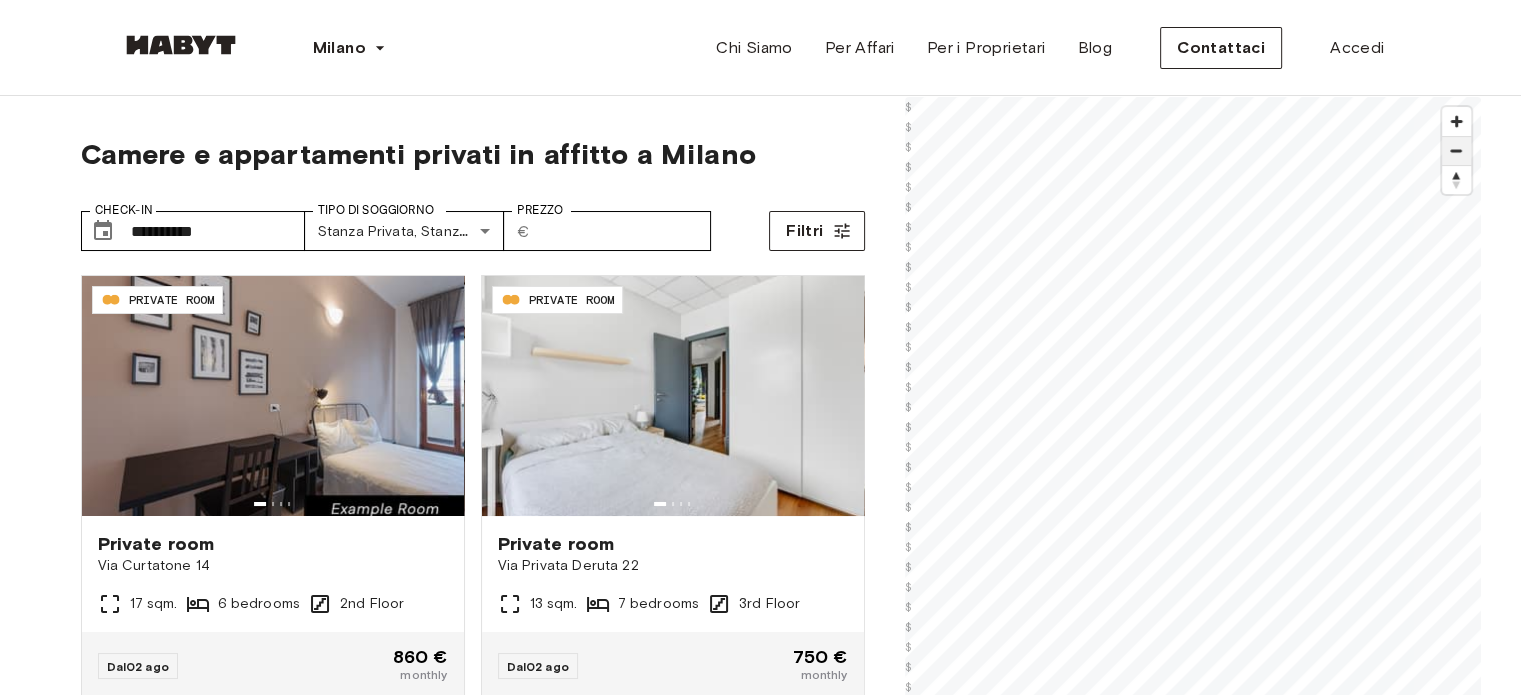 click at bounding box center [1456, 151] 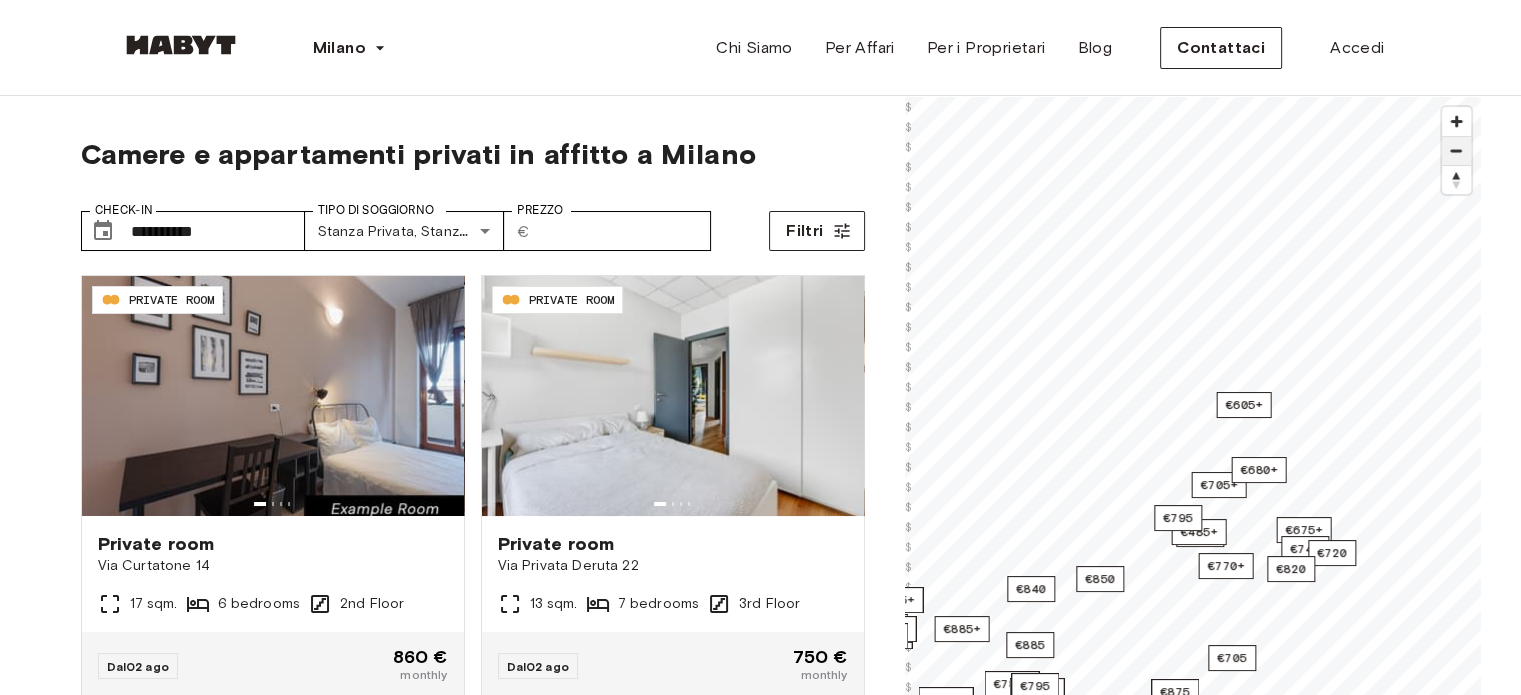 click at bounding box center [1456, 151] 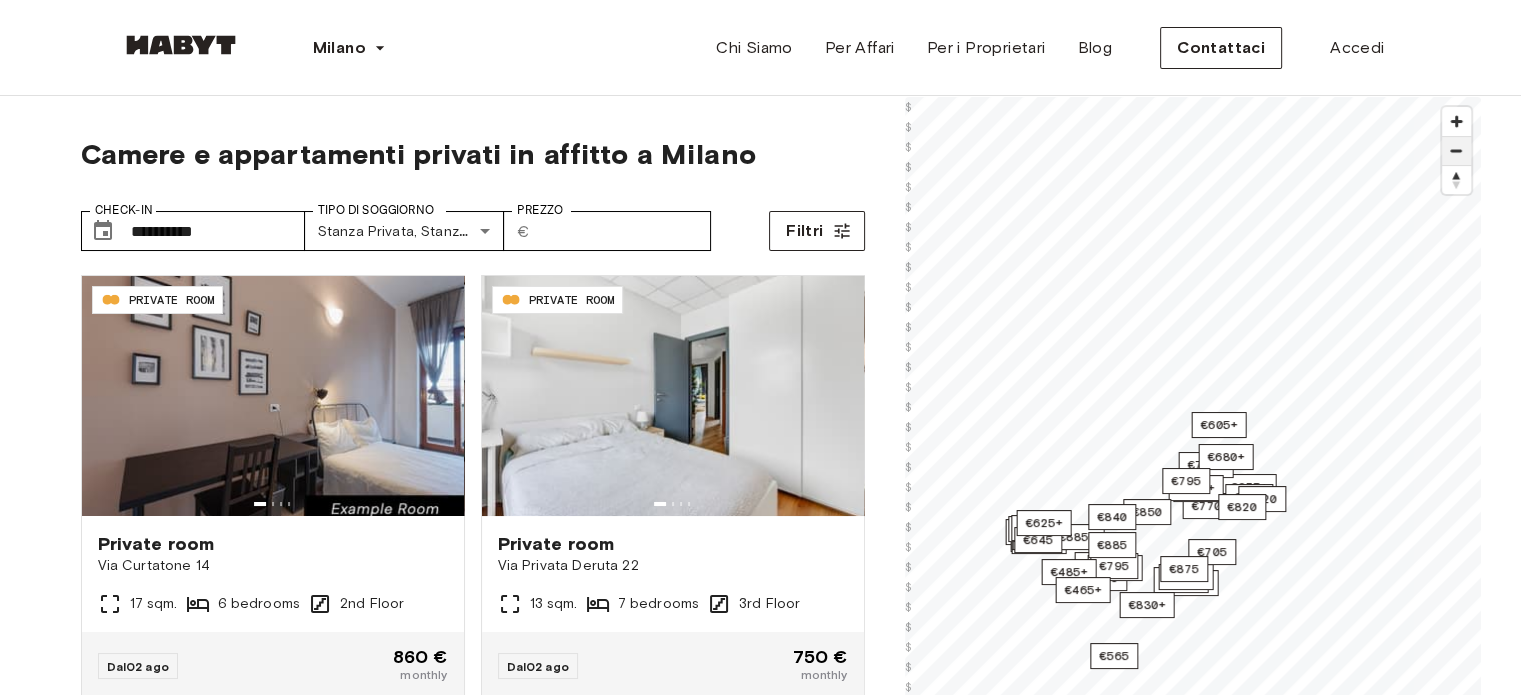 click at bounding box center (1456, 151) 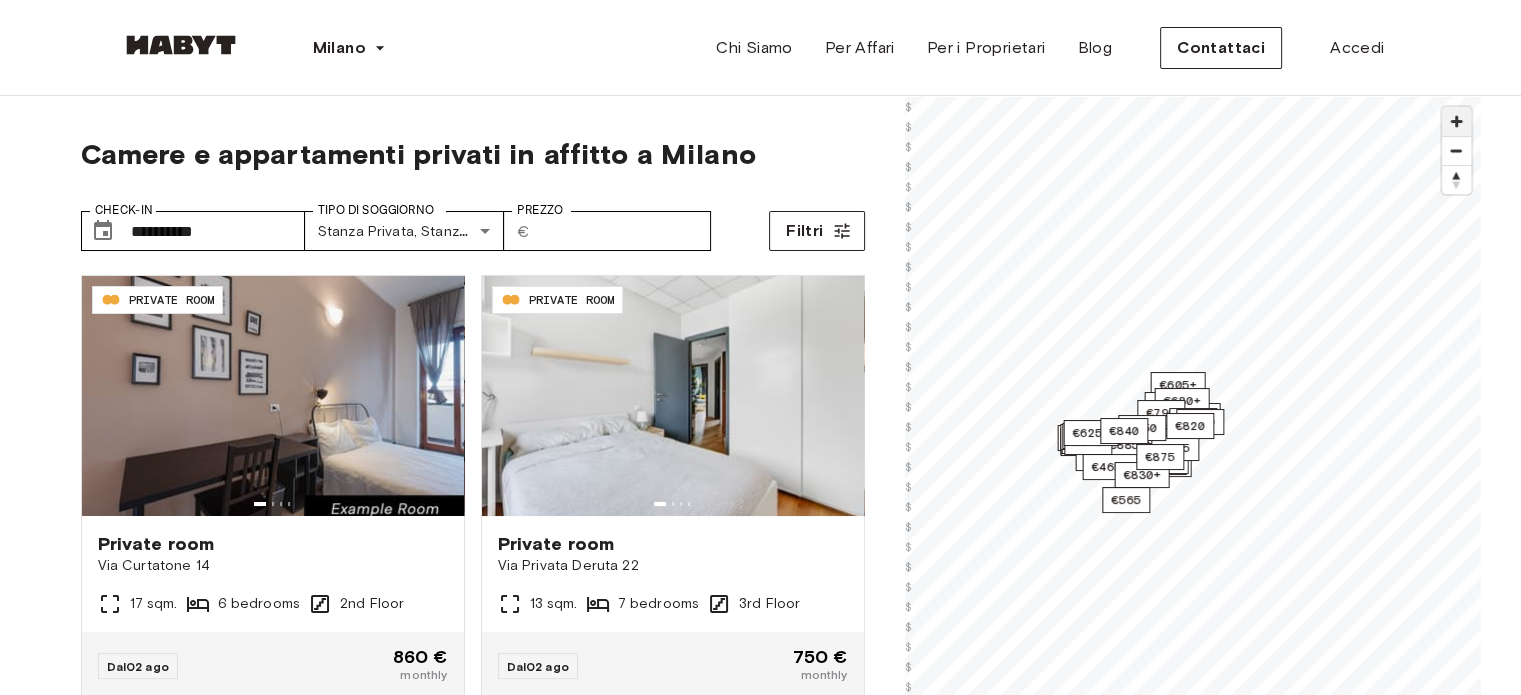 click at bounding box center [1456, 121] 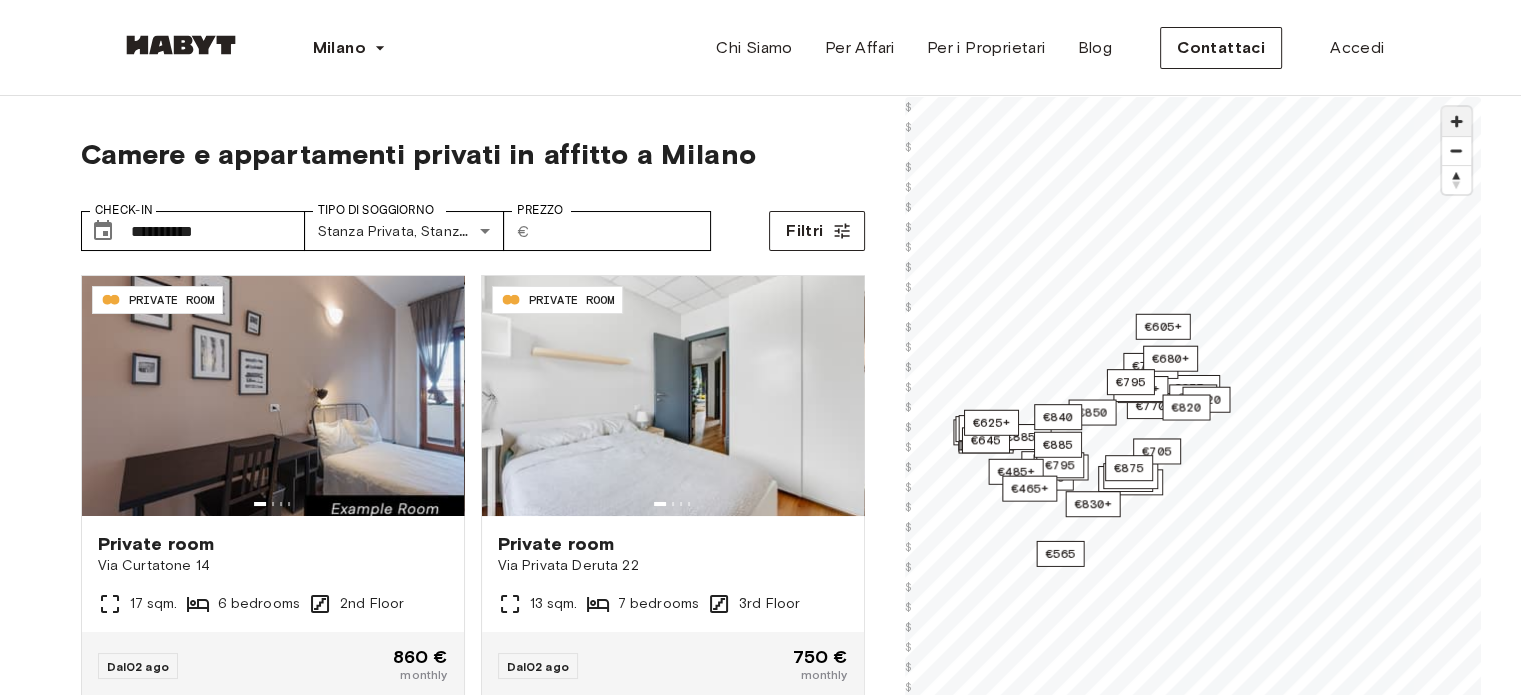 click at bounding box center [1456, 121] 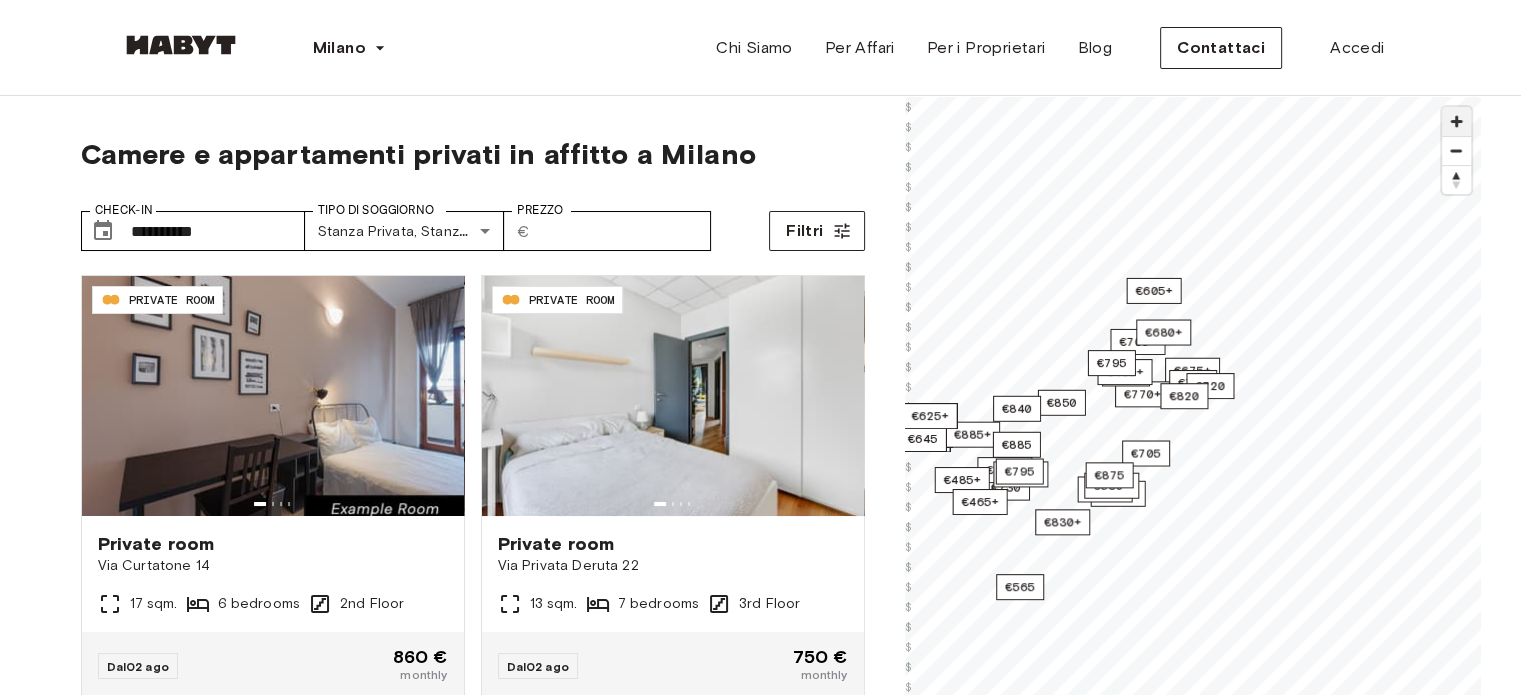click at bounding box center (1456, 121) 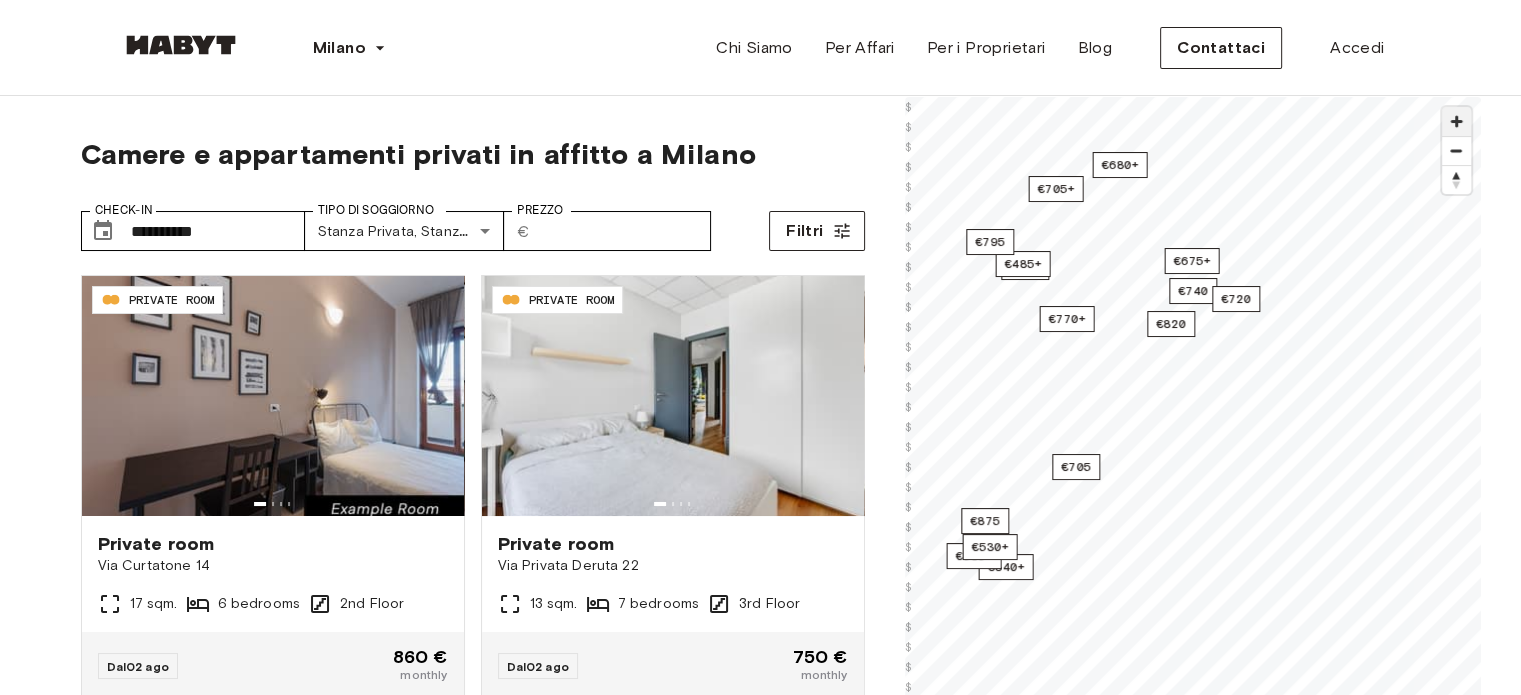 click at bounding box center [1456, 121] 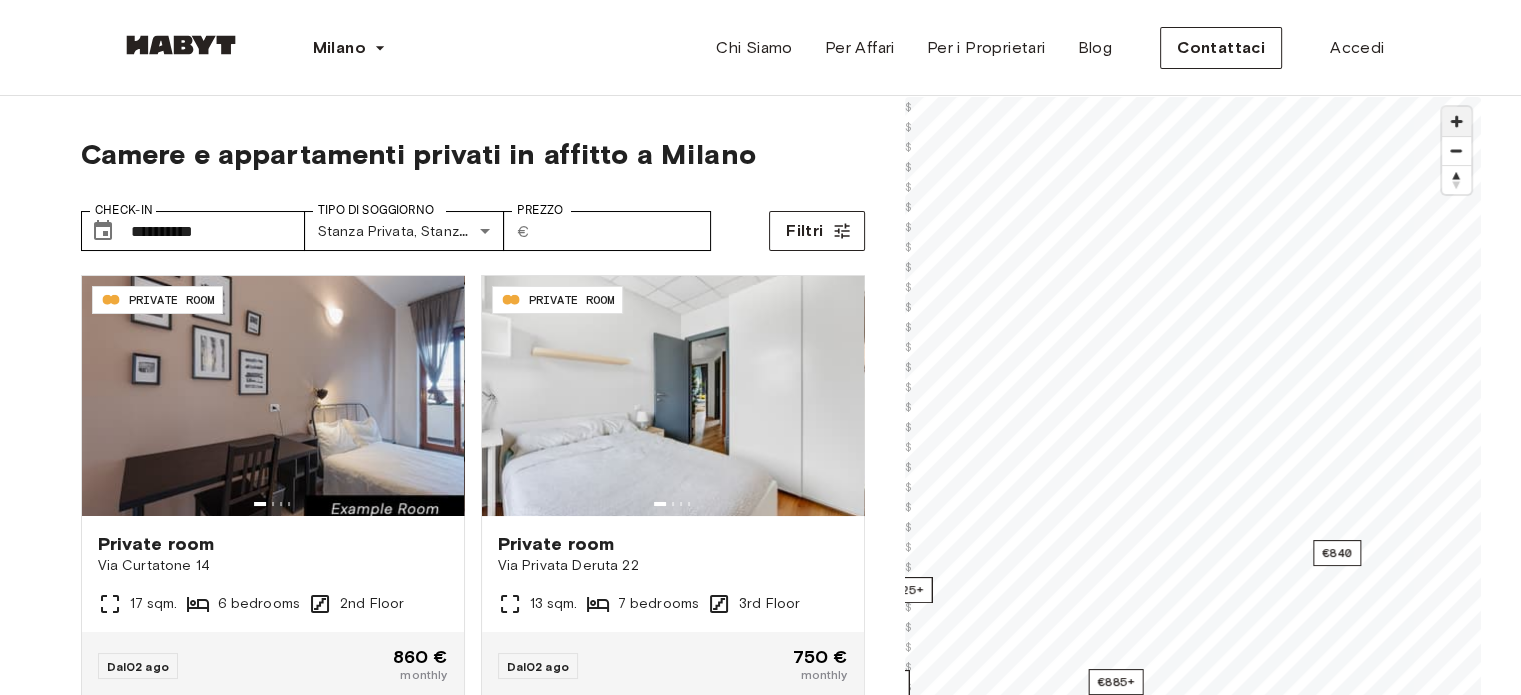 click at bounding box center [1456, 121] 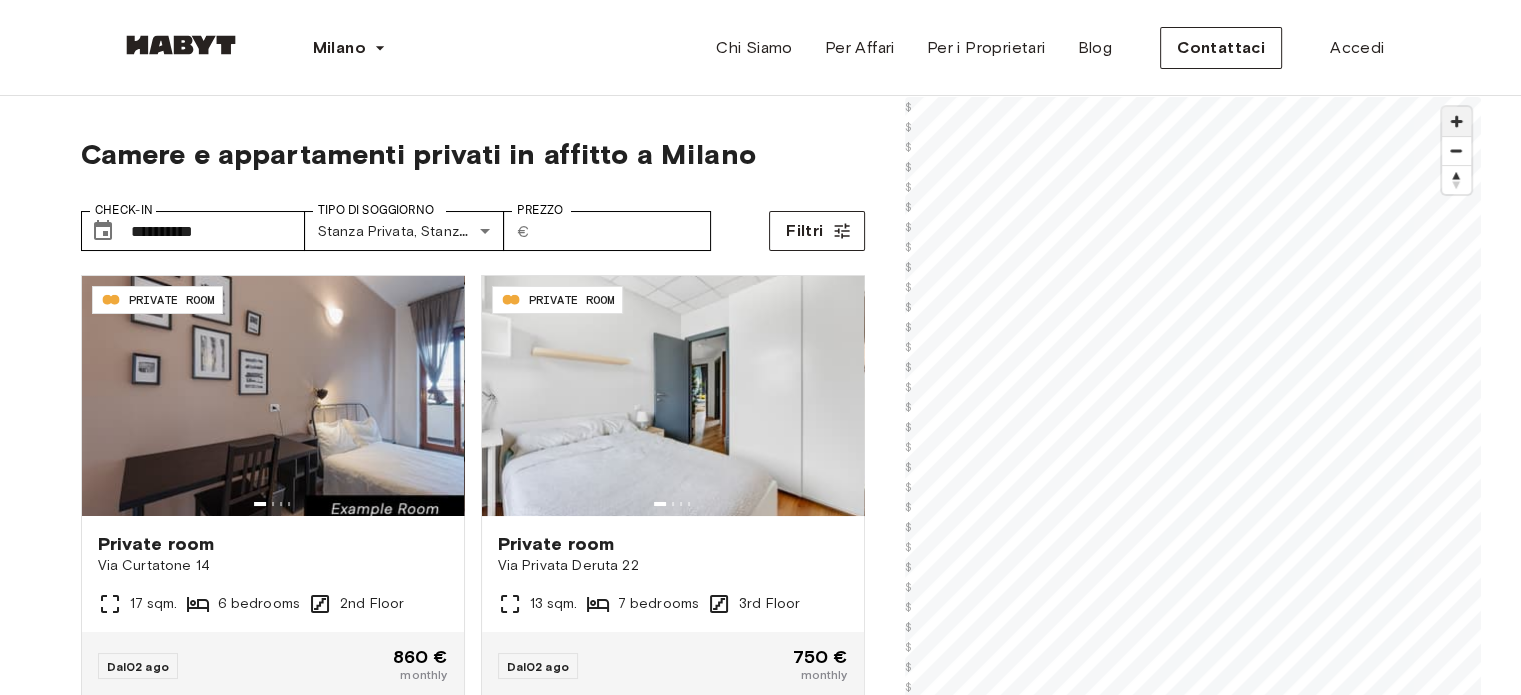 click at bounding box center (1456, 121) 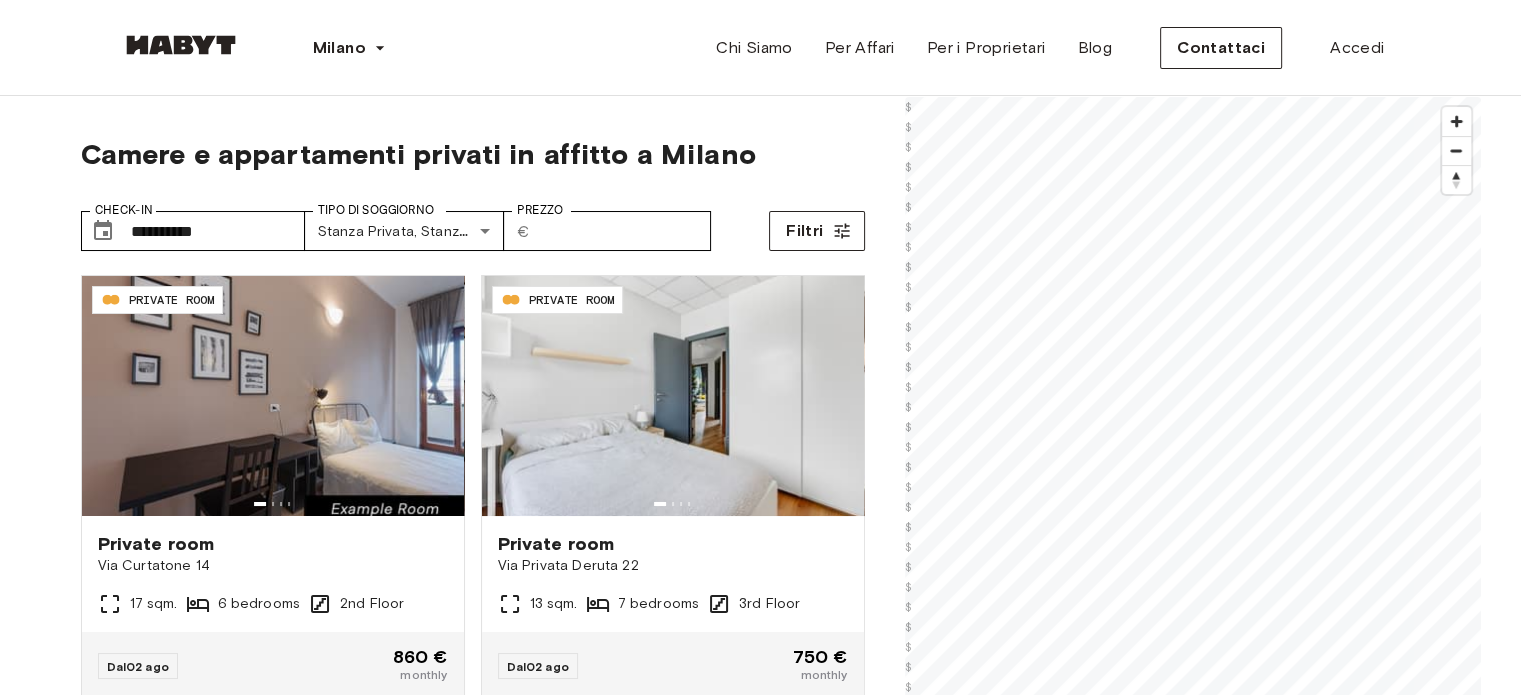 click on "**********" at bounding box center (760, 2373) 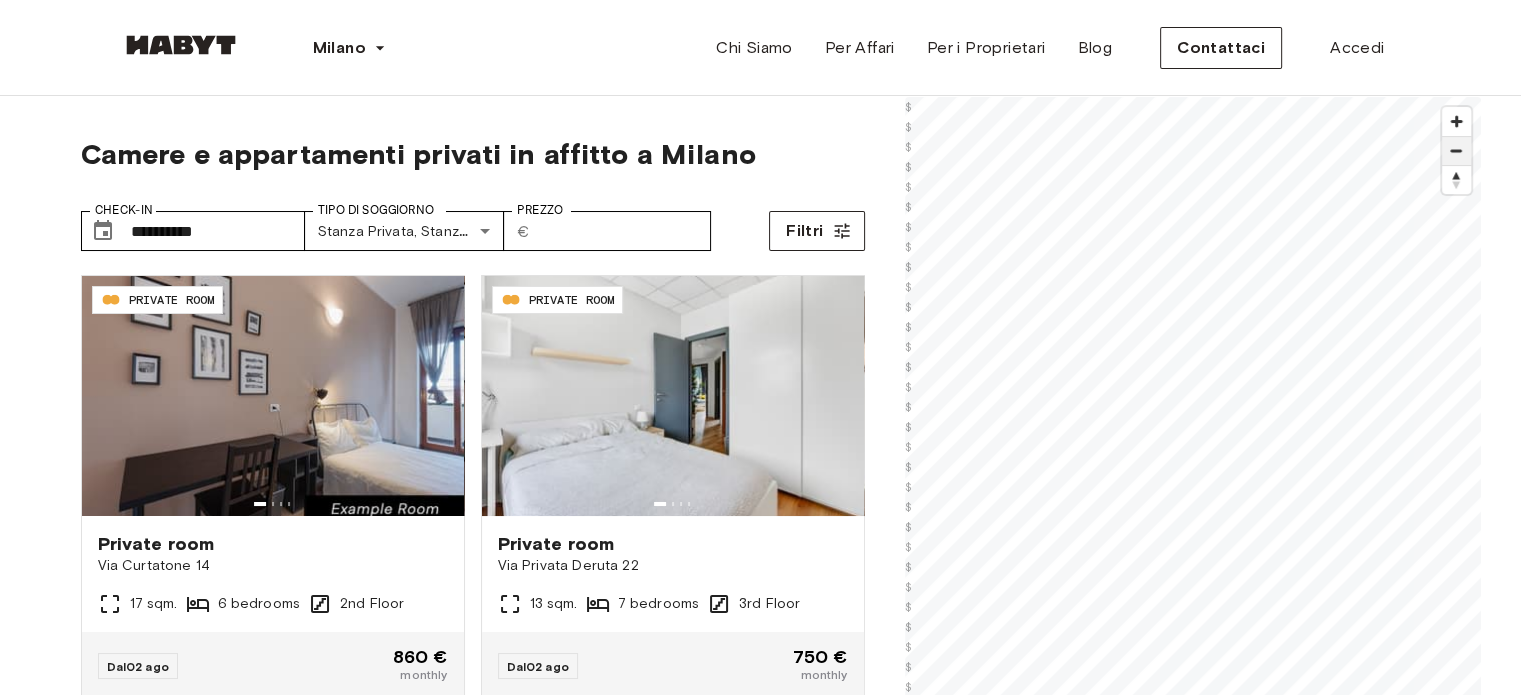 click at bounding box center (1456, 151) 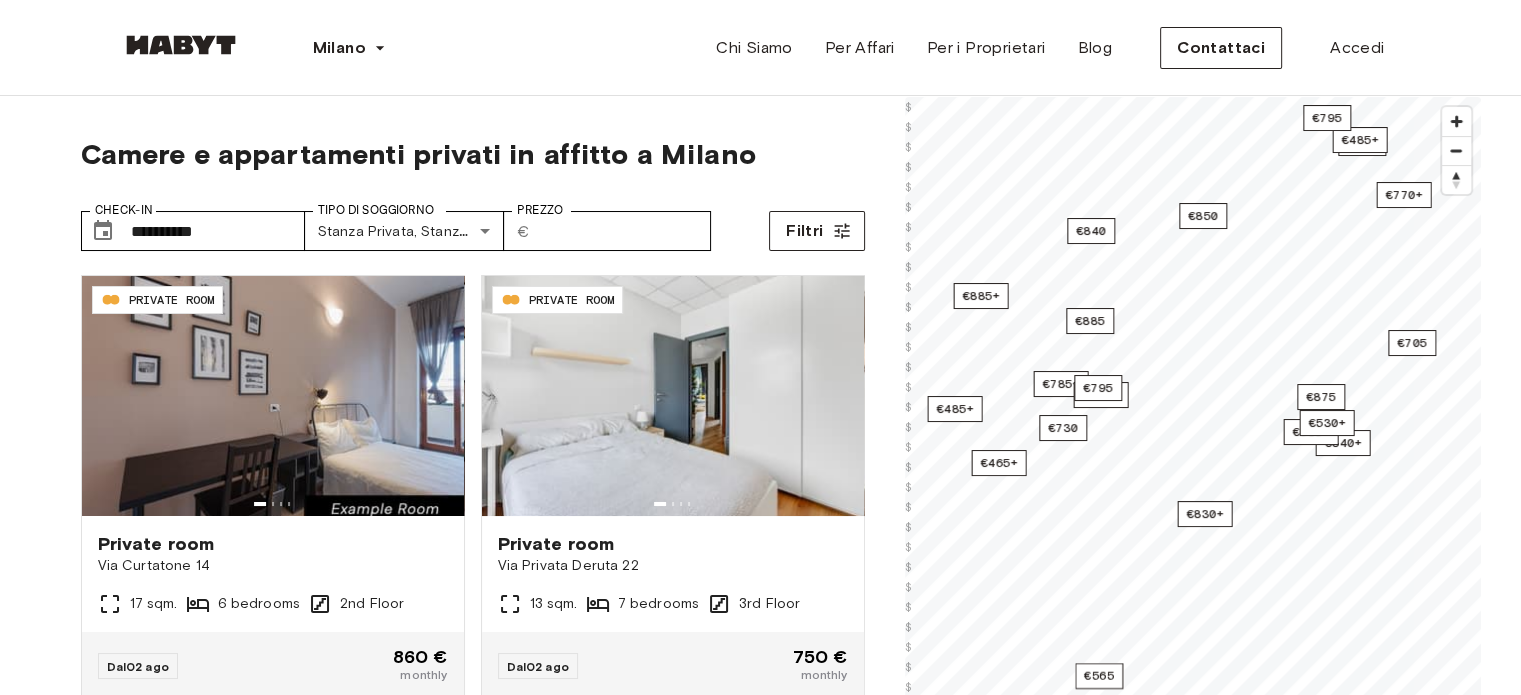 click on "**********" at bounding box center [760, 2373] 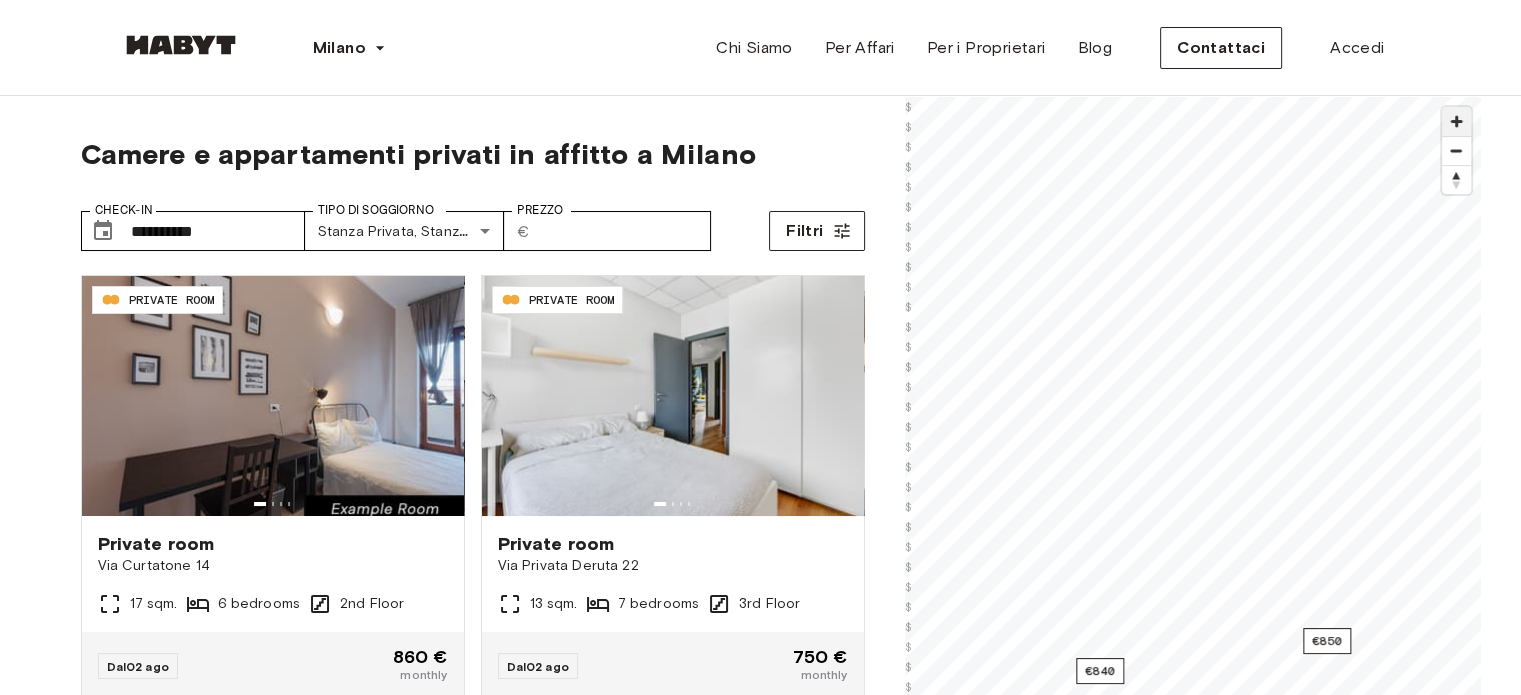 click at bounding box center (1456, 121) 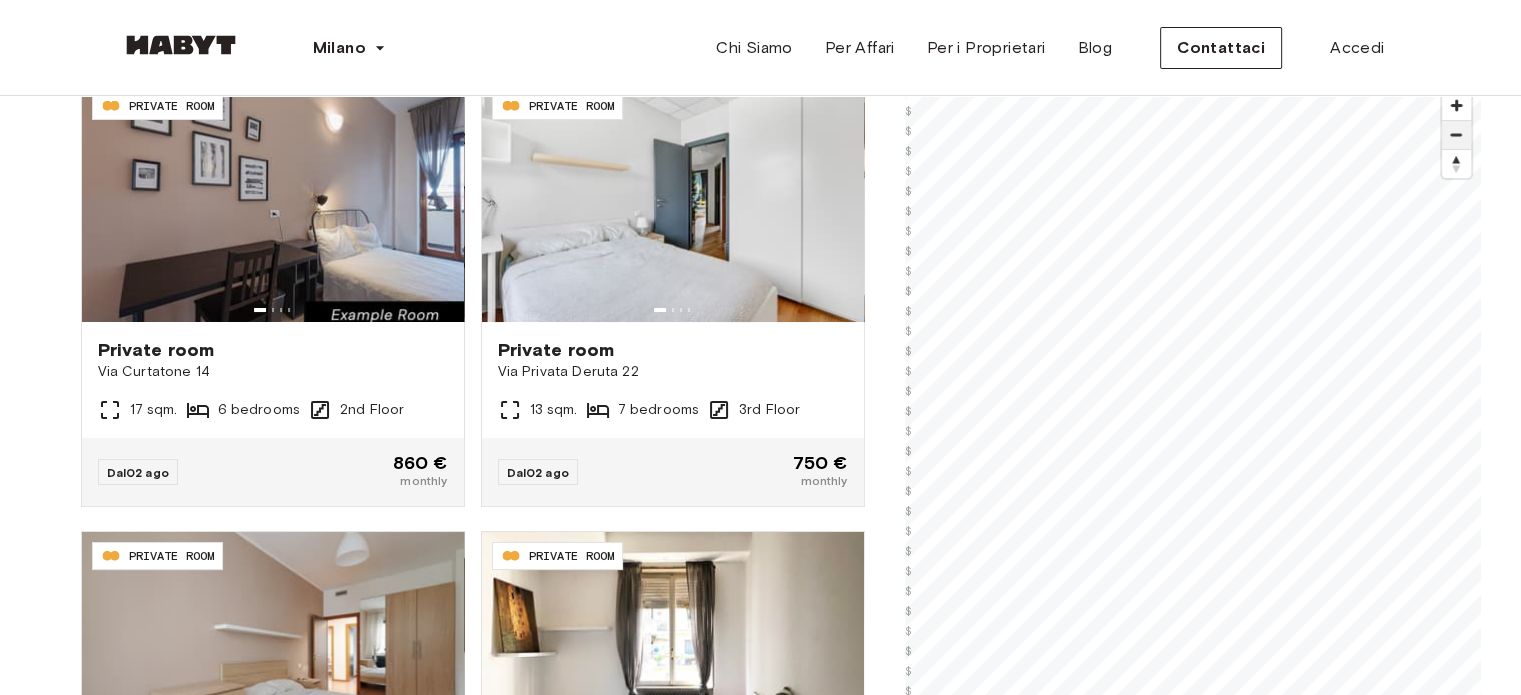 scroll, scrollTop: 200, scrollLeft: 0, axis: vertical 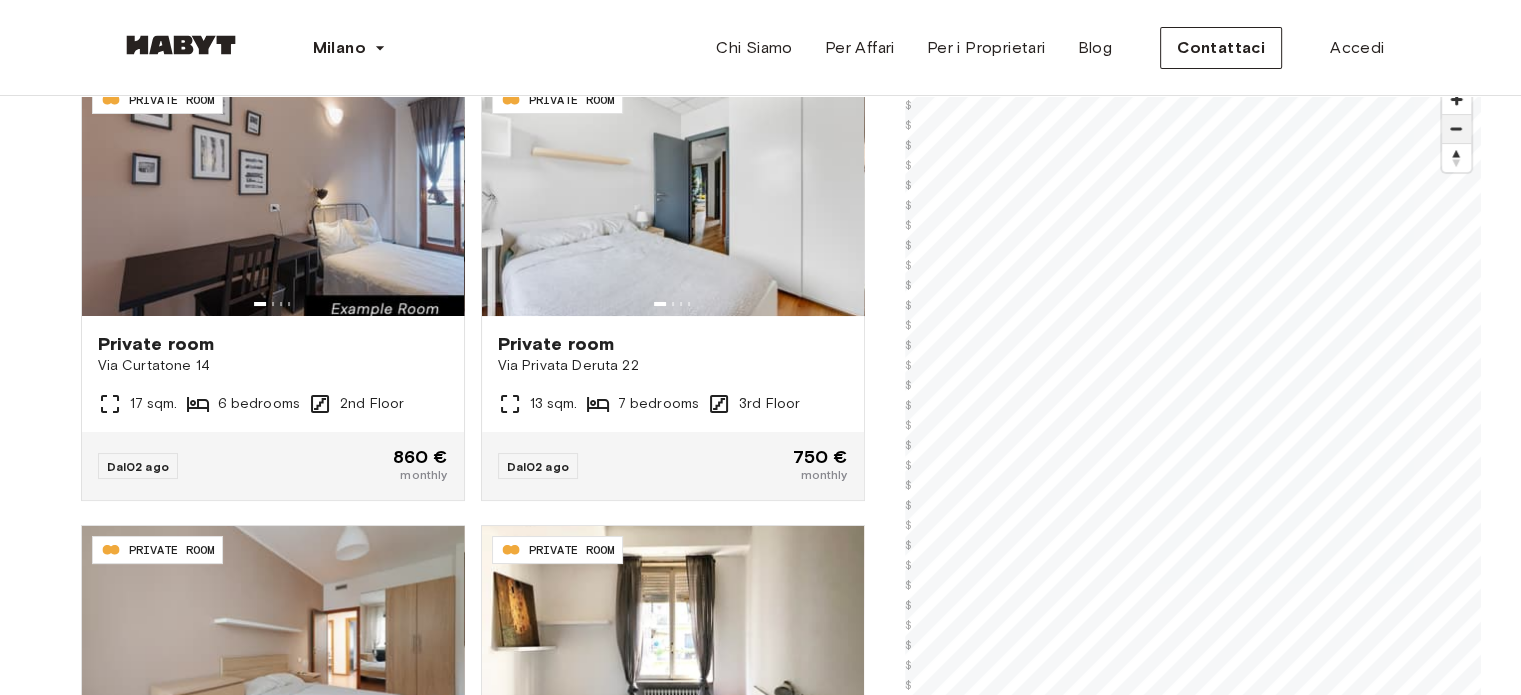 click at bounding box center [1456, 129] 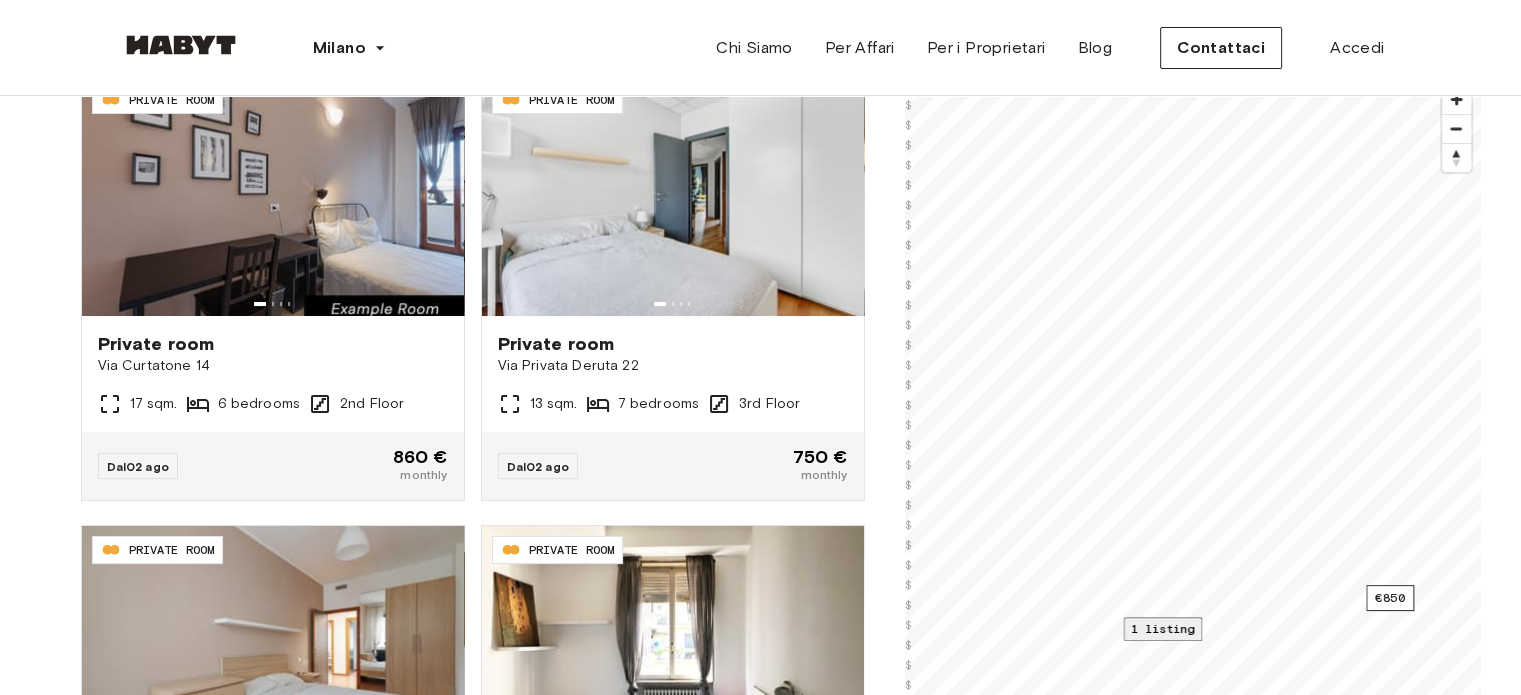 click on "1 listing" at bounding box center (1162, 628) 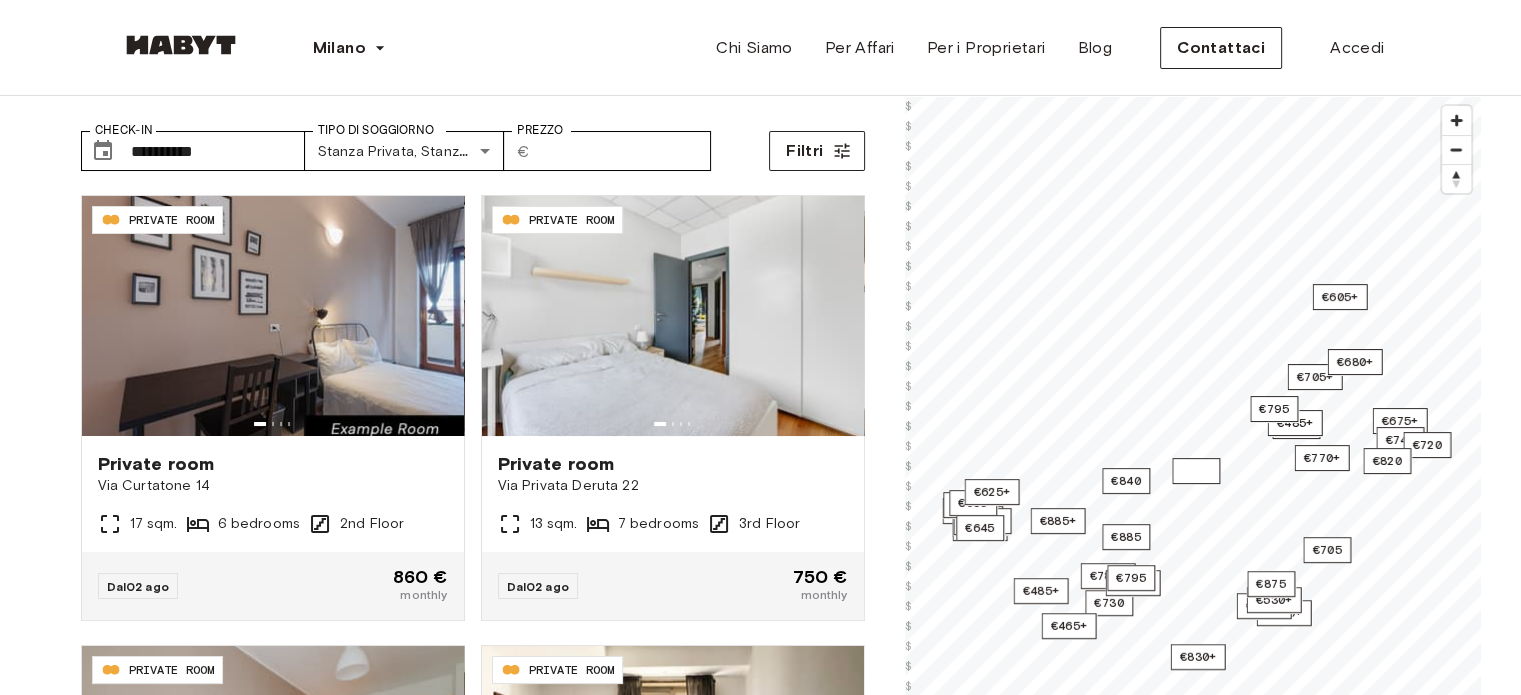 scroll, scrollTop: 0, scrollLeft: 0, axis: both 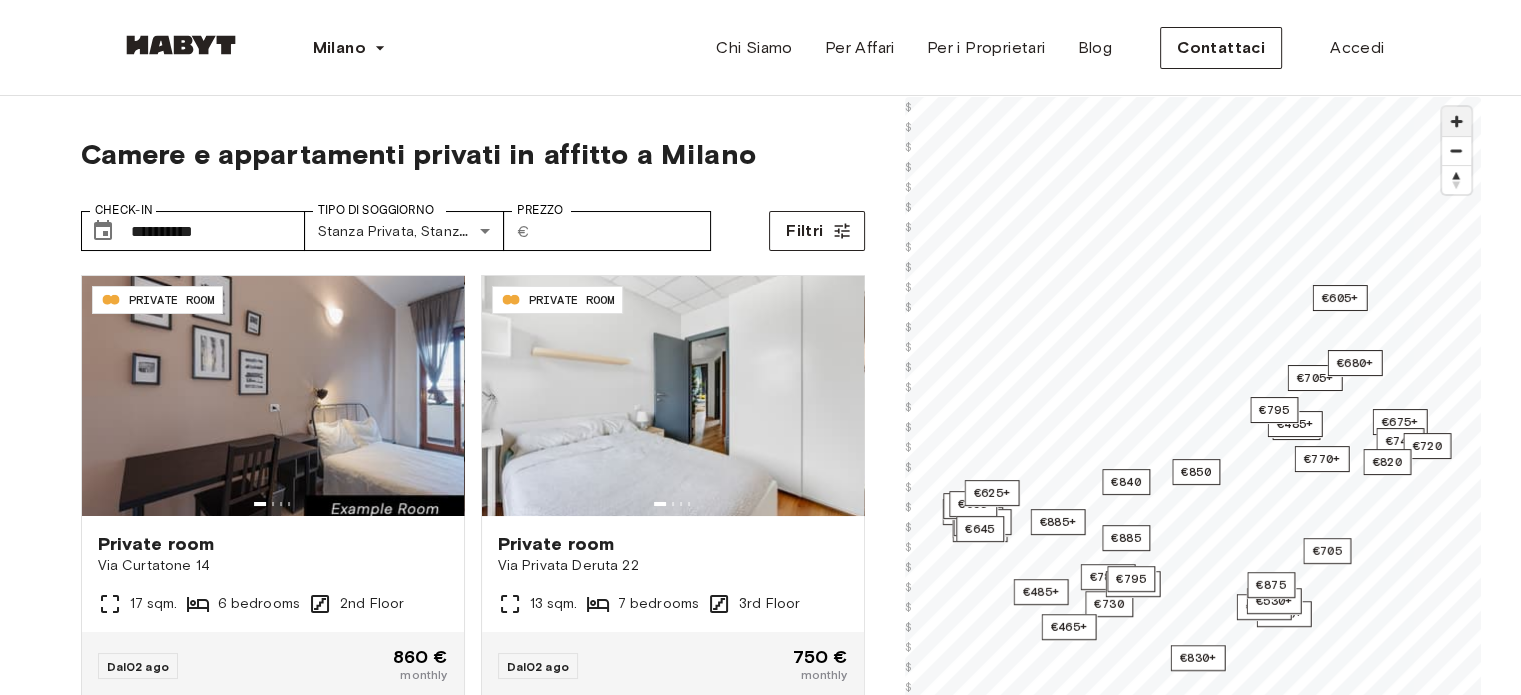 click at bounding box center (1456, 121) 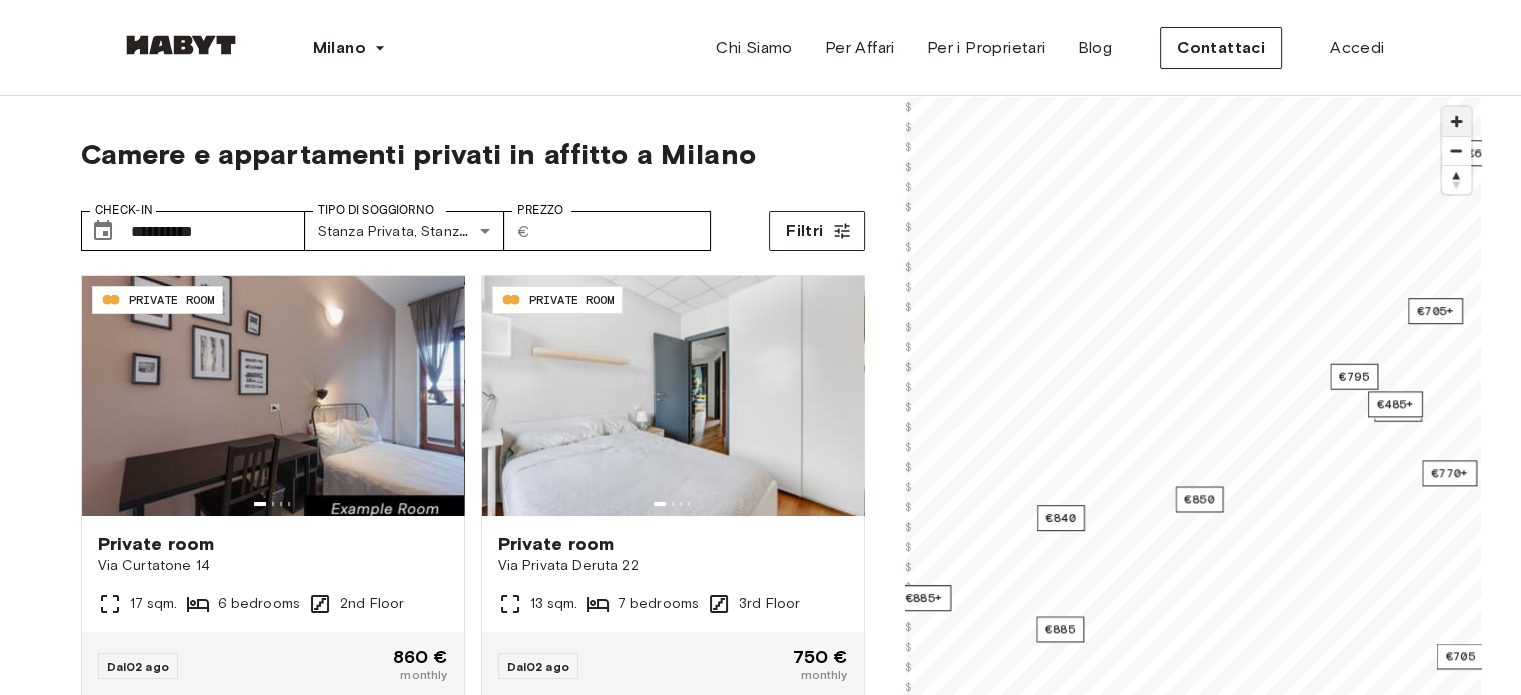 click at bounding box center [1456, 121] 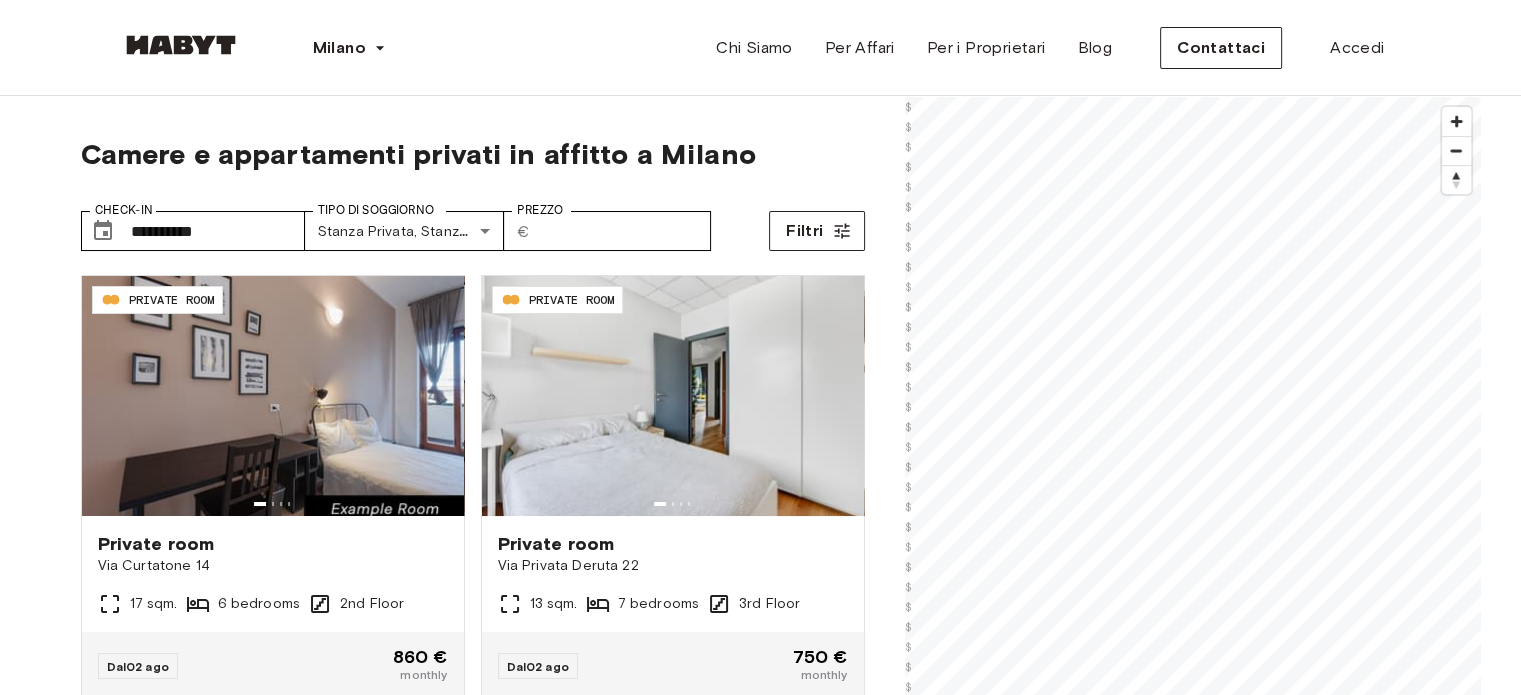 click on "**********" at bounding box center [760, 2373] 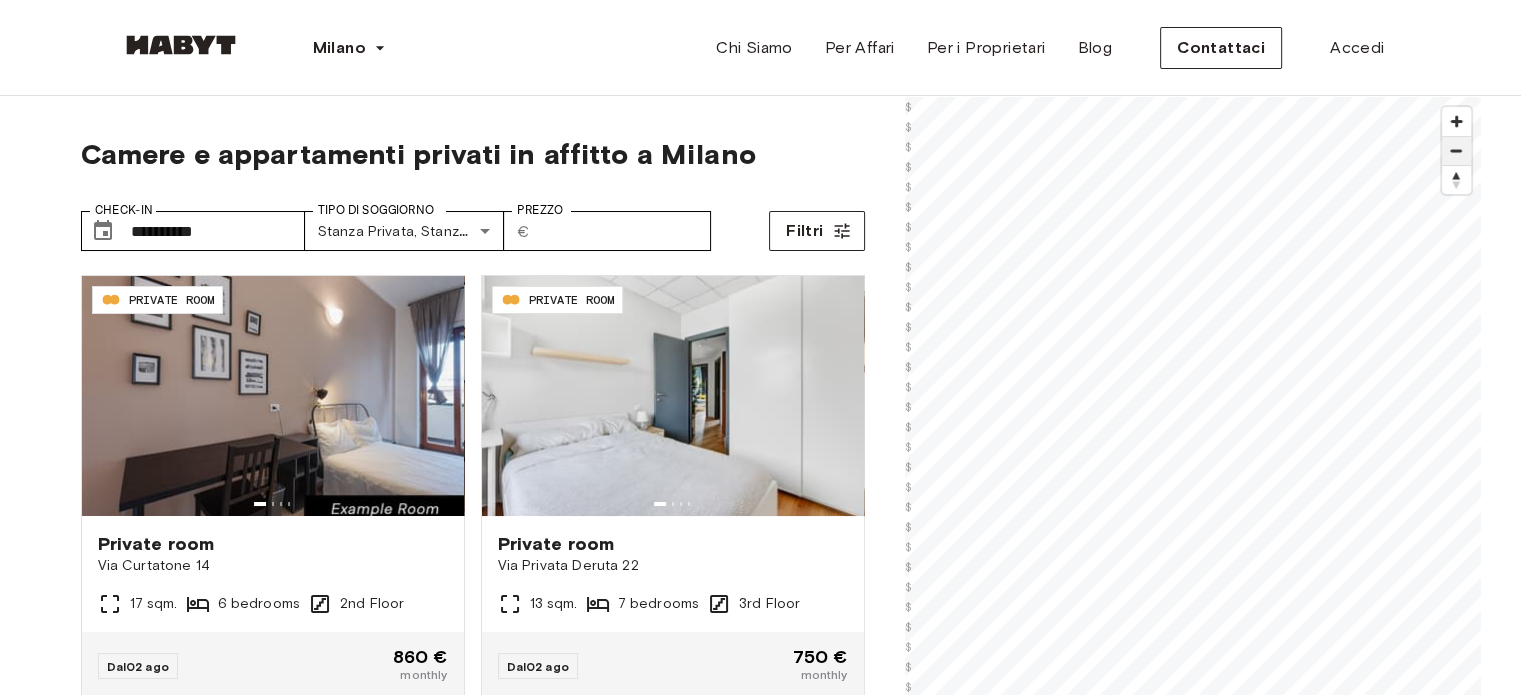 click at bounding box center [1456, 151] 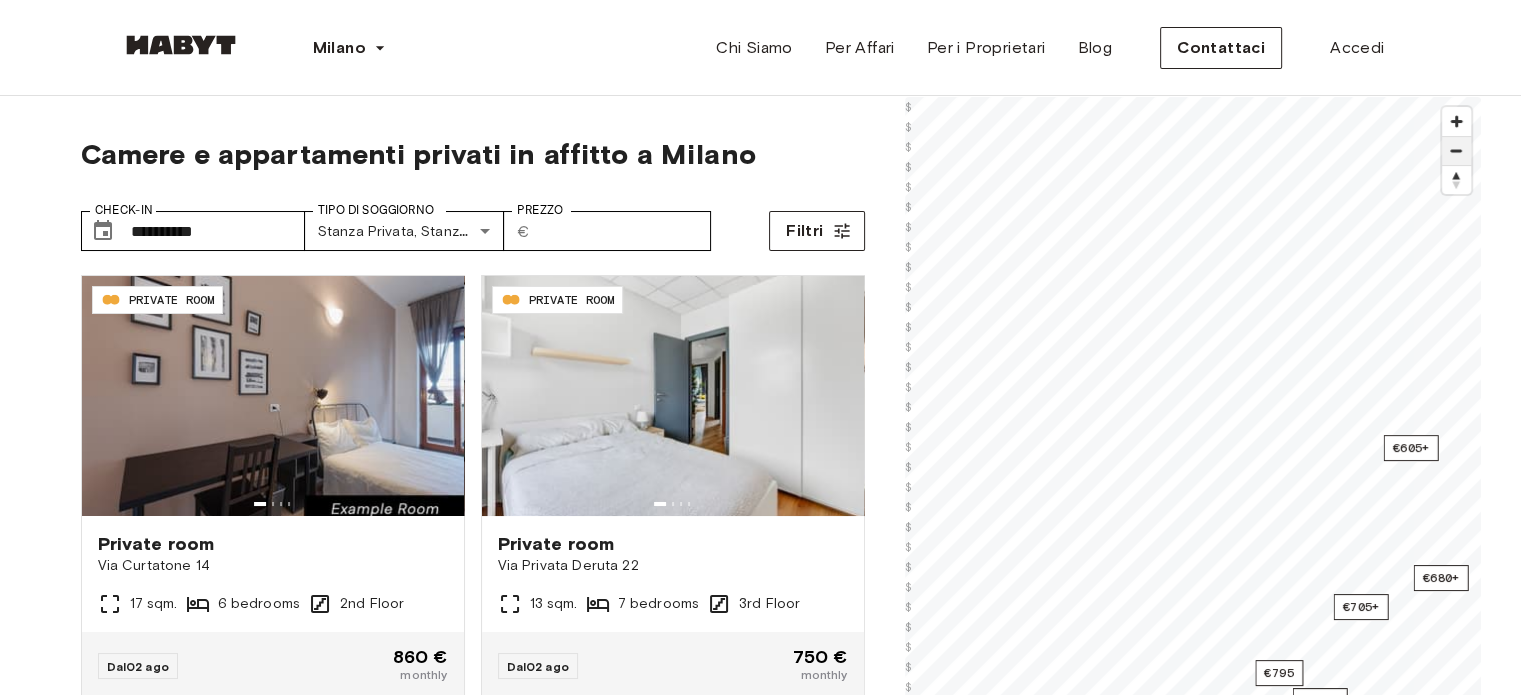 click at bounding box center (1456, 151) 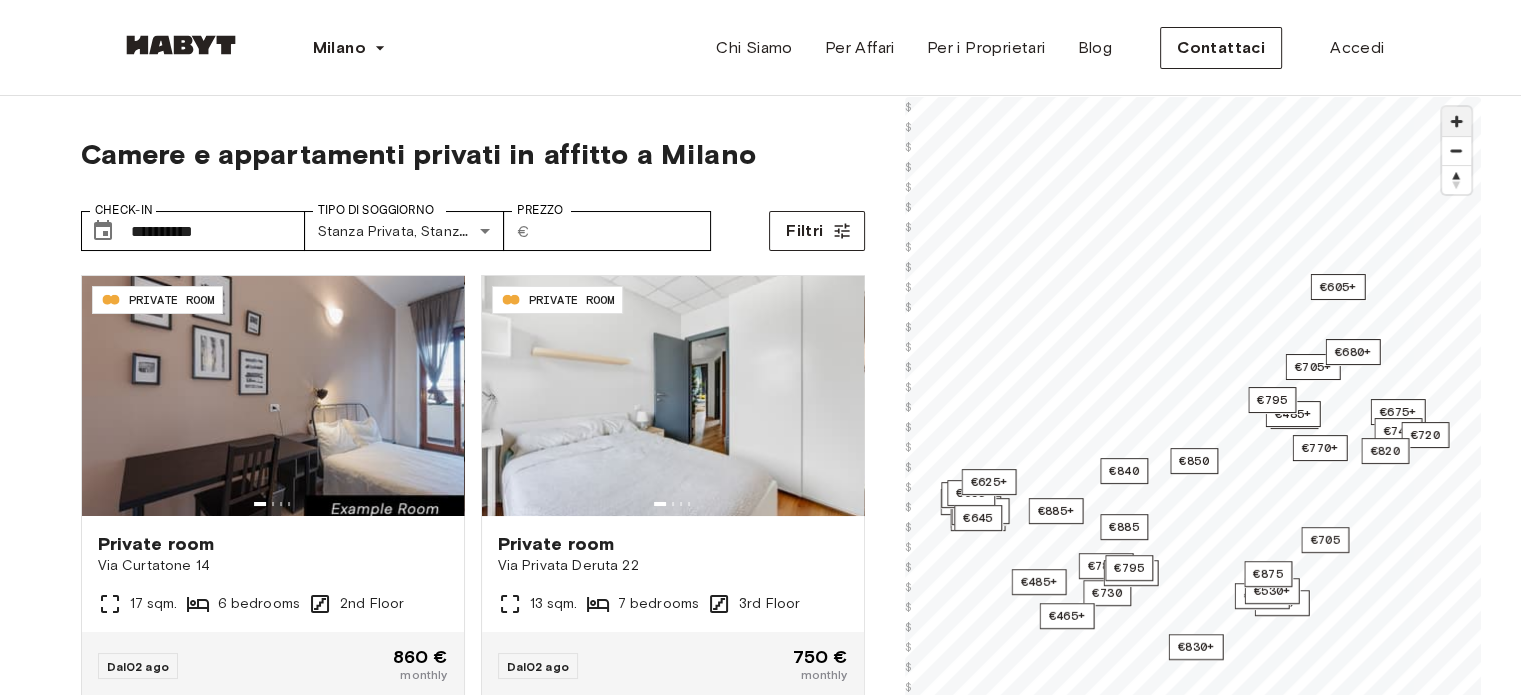 click at bounding box center [1456, 121] 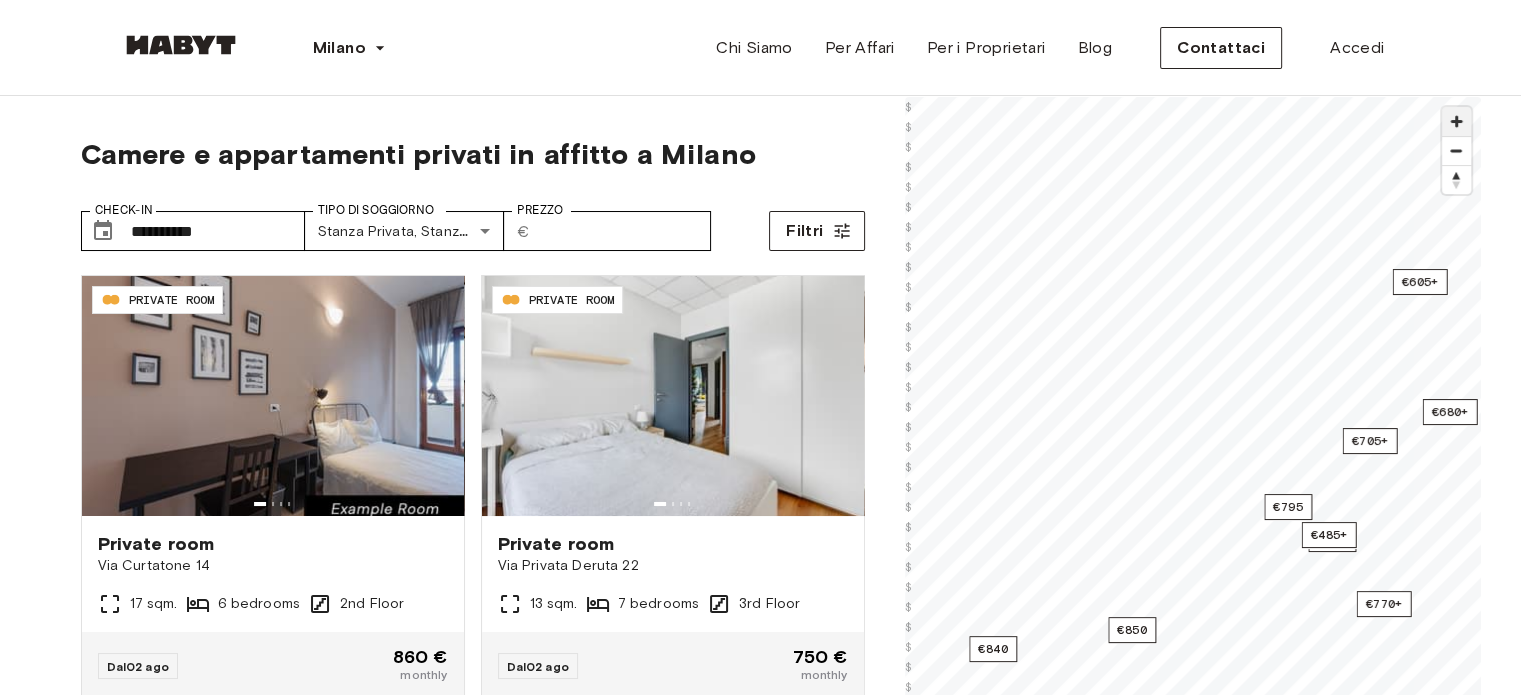 click at bounding box center [1456, 121] 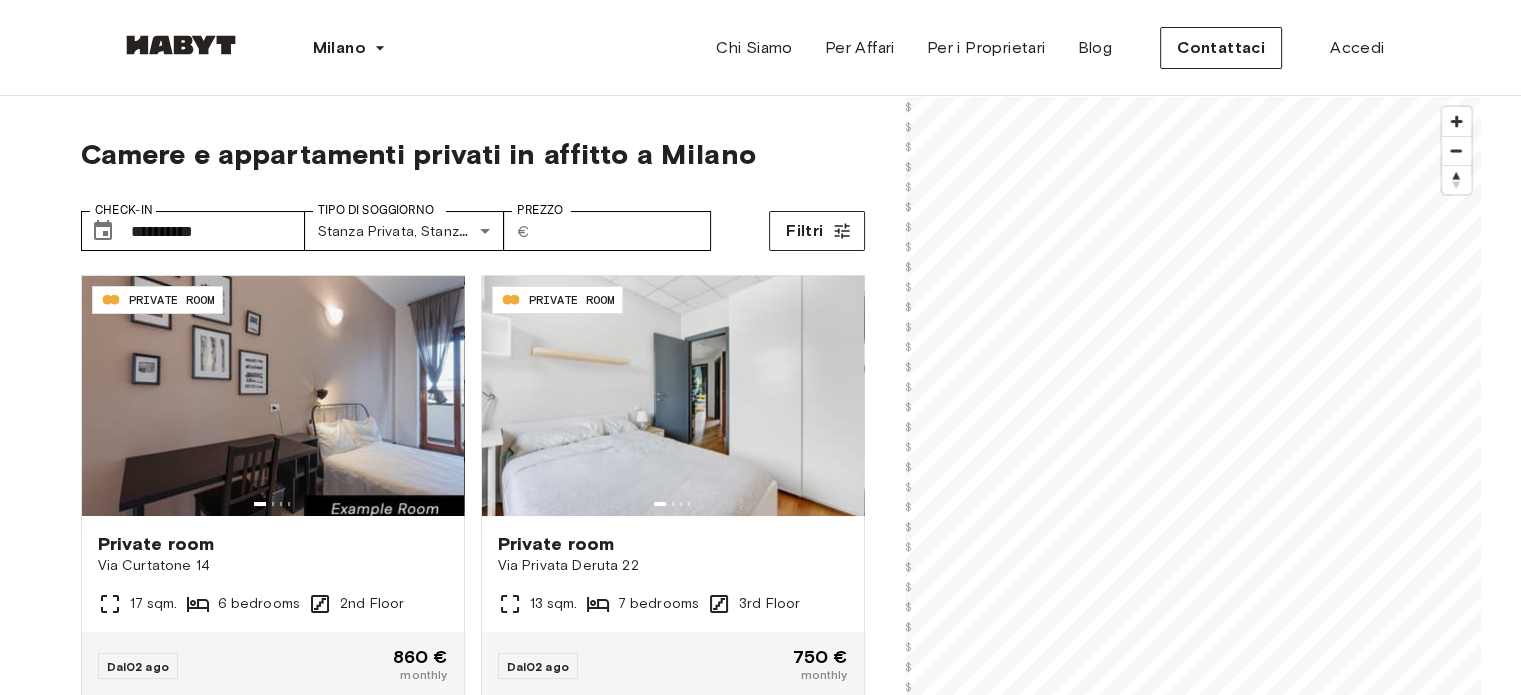 click on "**********" at bounding box center (760, 1953) 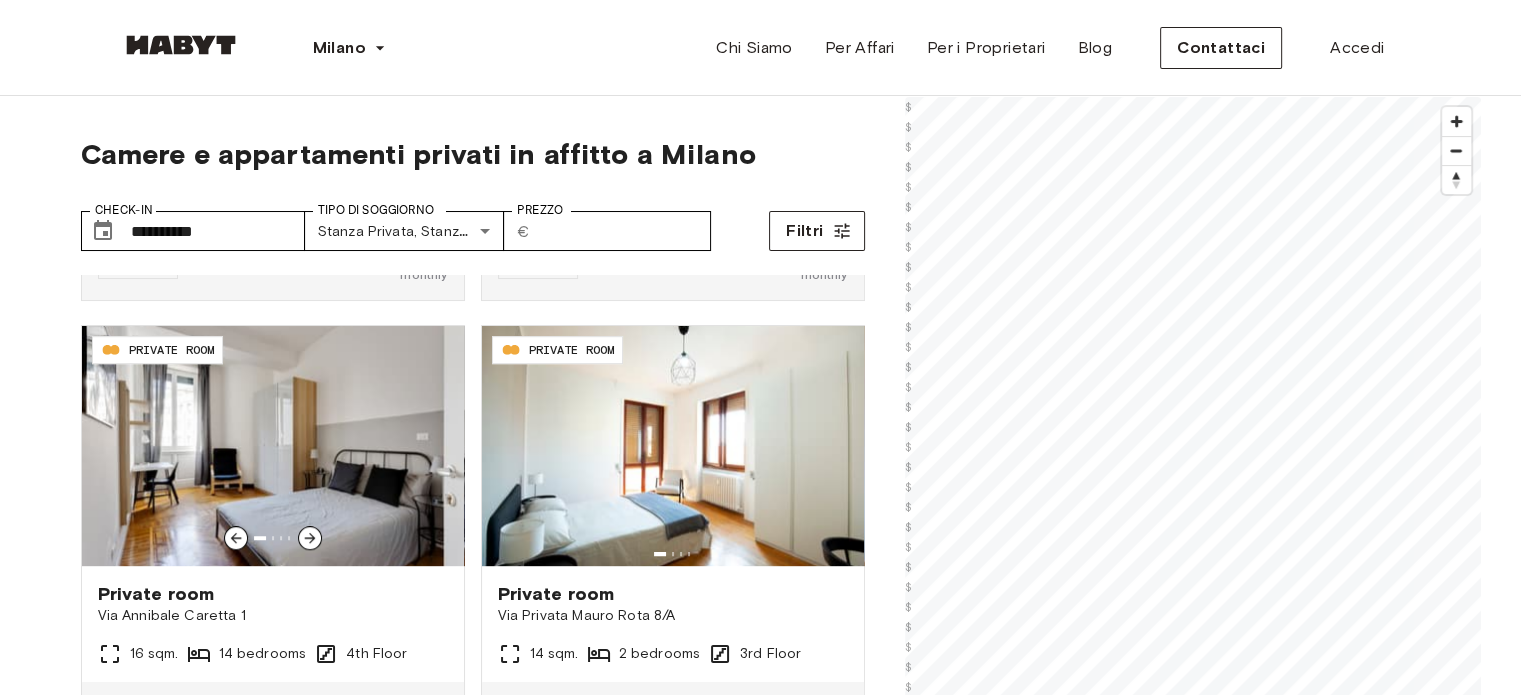 scroll, scrollTop: 1500, scrollLeft: 0, axis: vertical 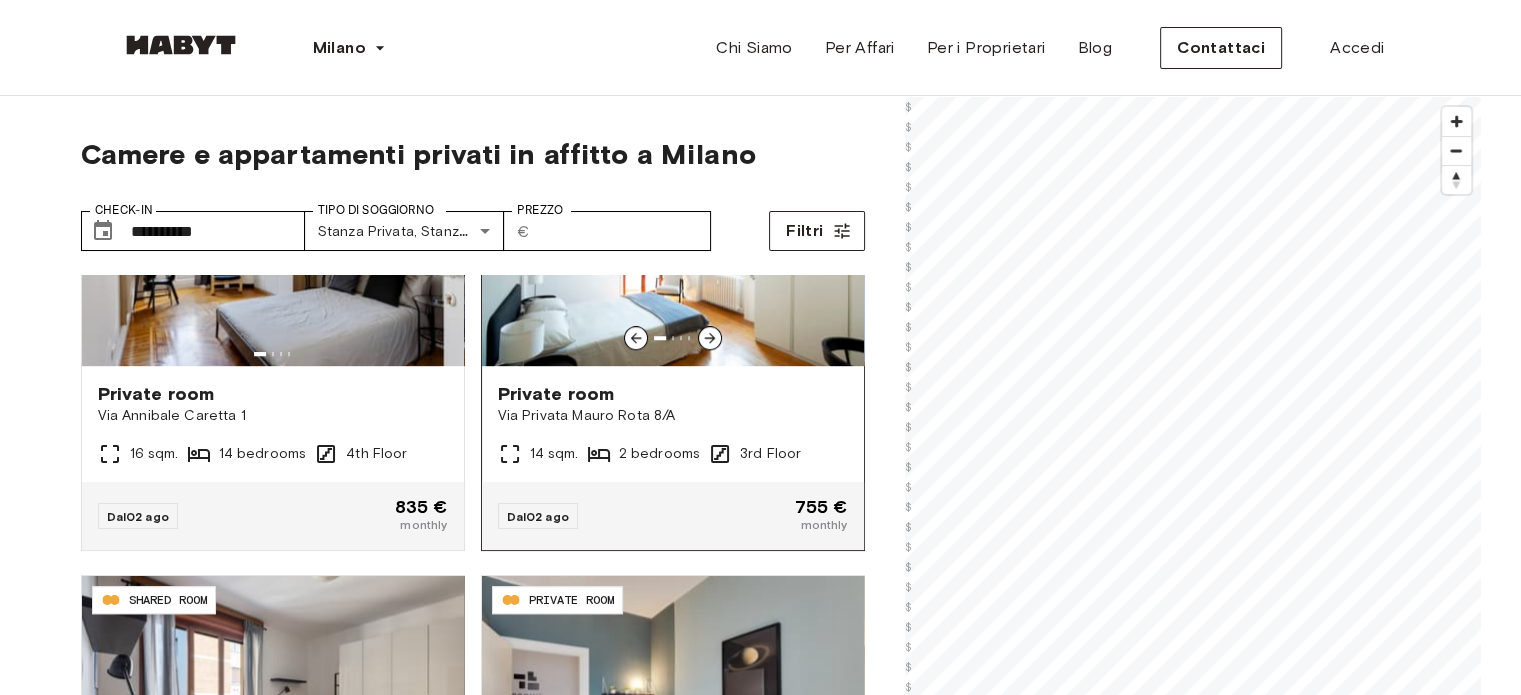 click at bounding box center [673, 338] 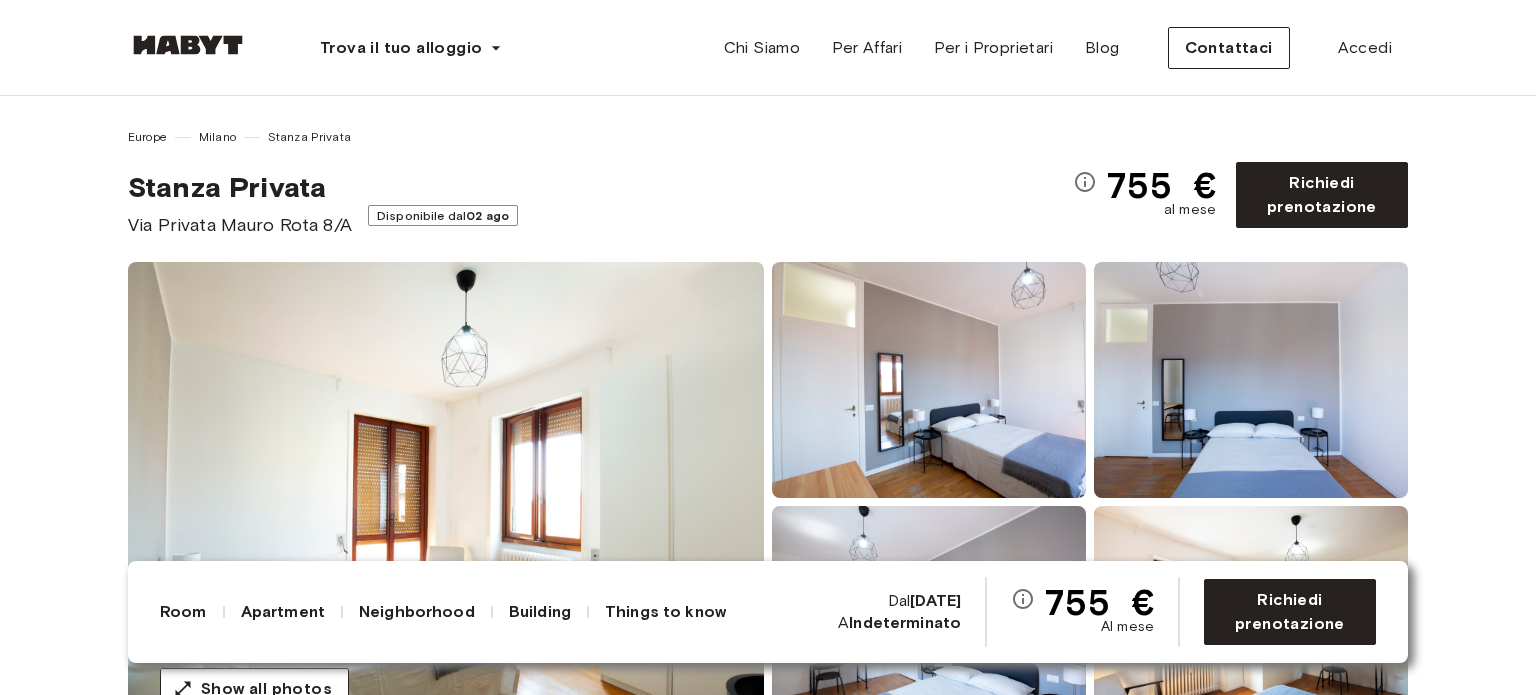 scroll, scrollTop: 0, scrollLeft: 0, axis: both 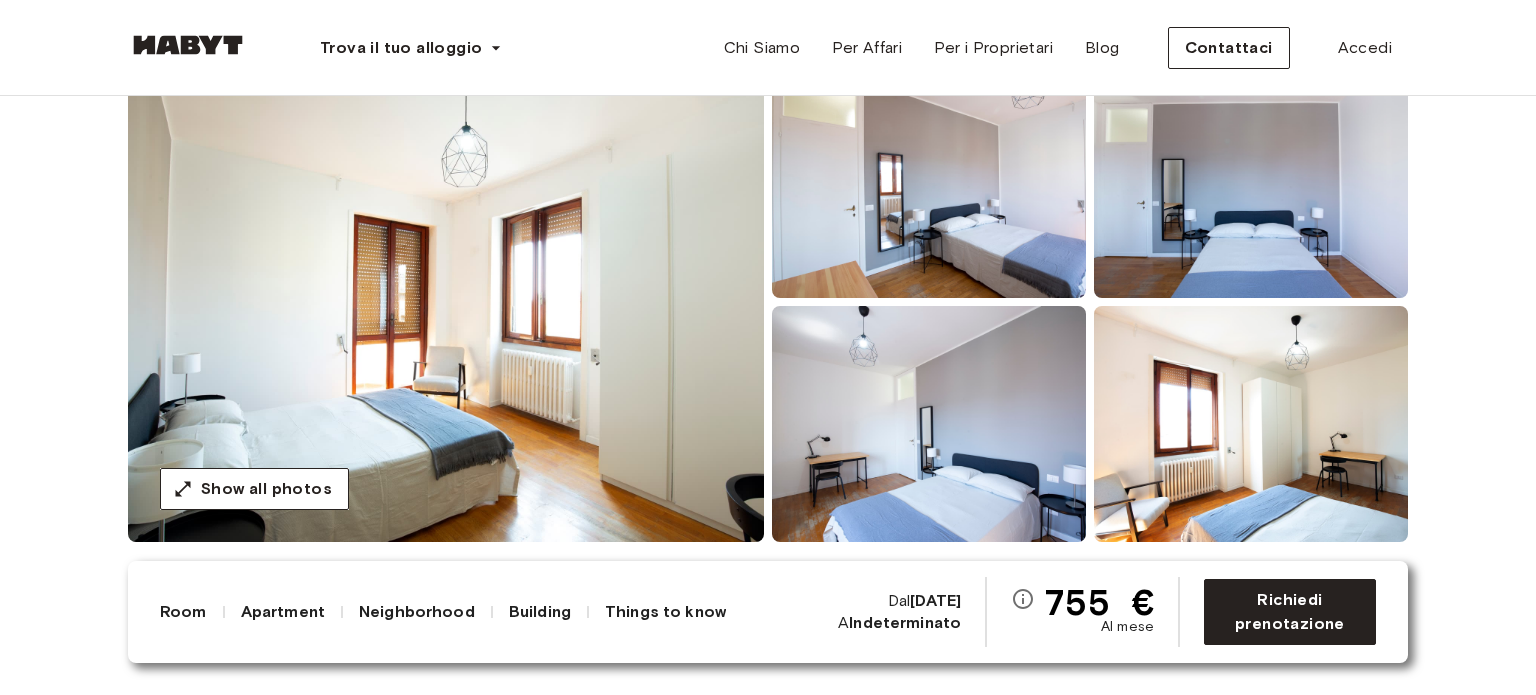 click on "Show all photos" at bounding box center (768, 302) 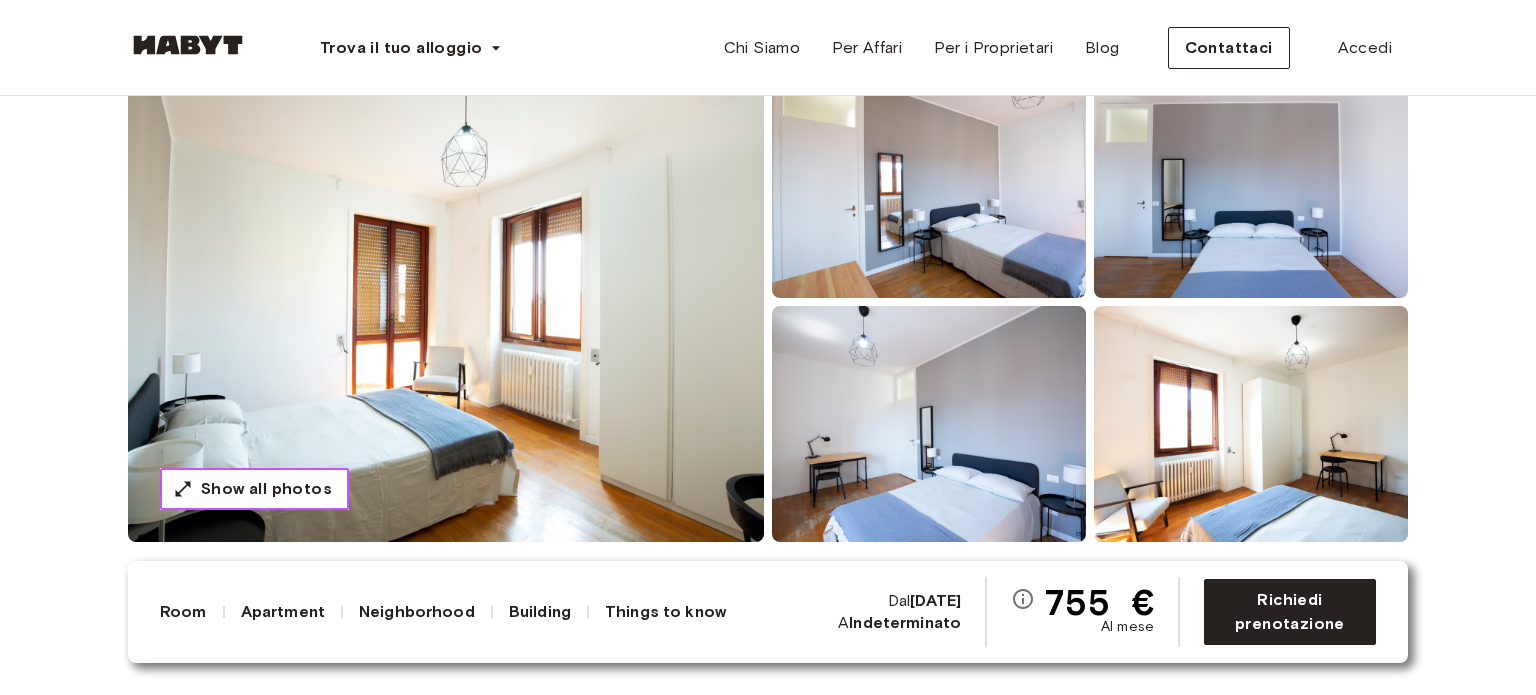 click on "Show all photos" at bounding box center (266, 489) 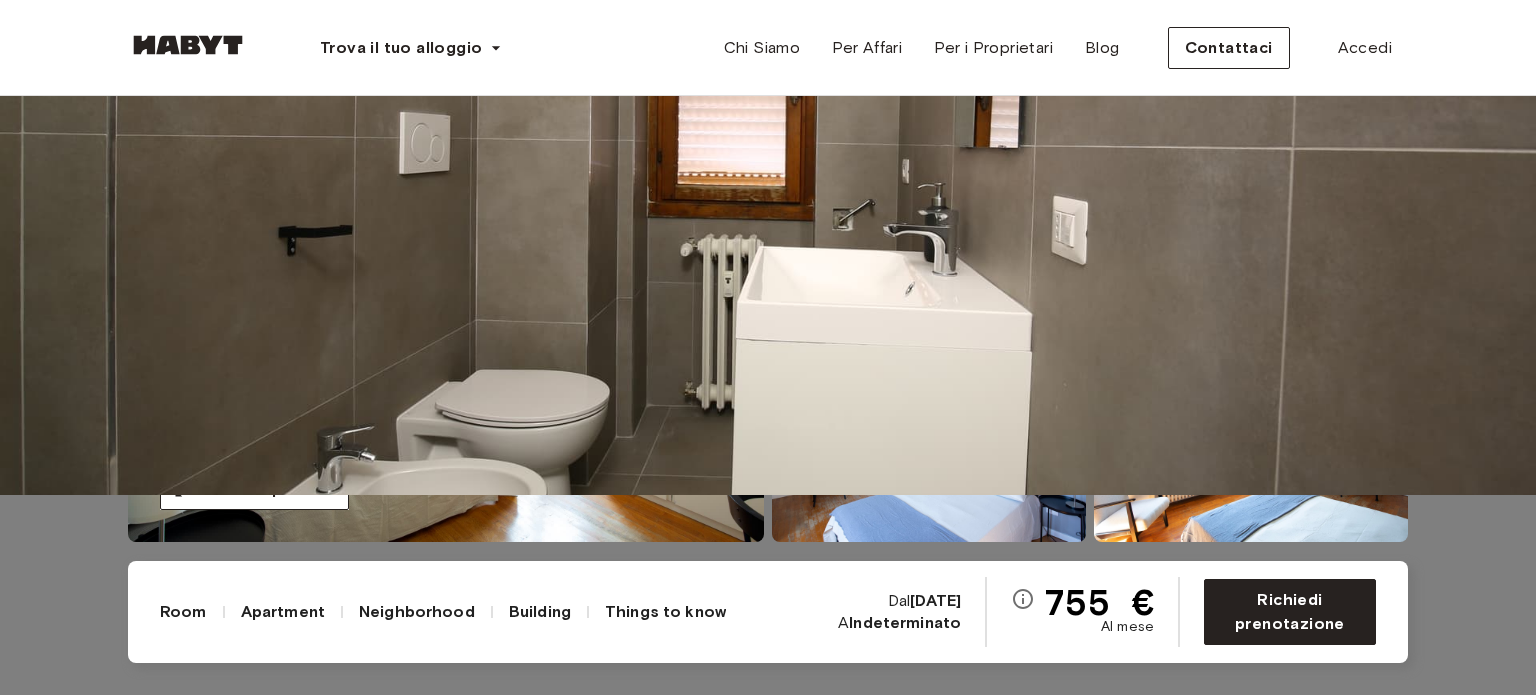 click at bounding box center (768, 147) 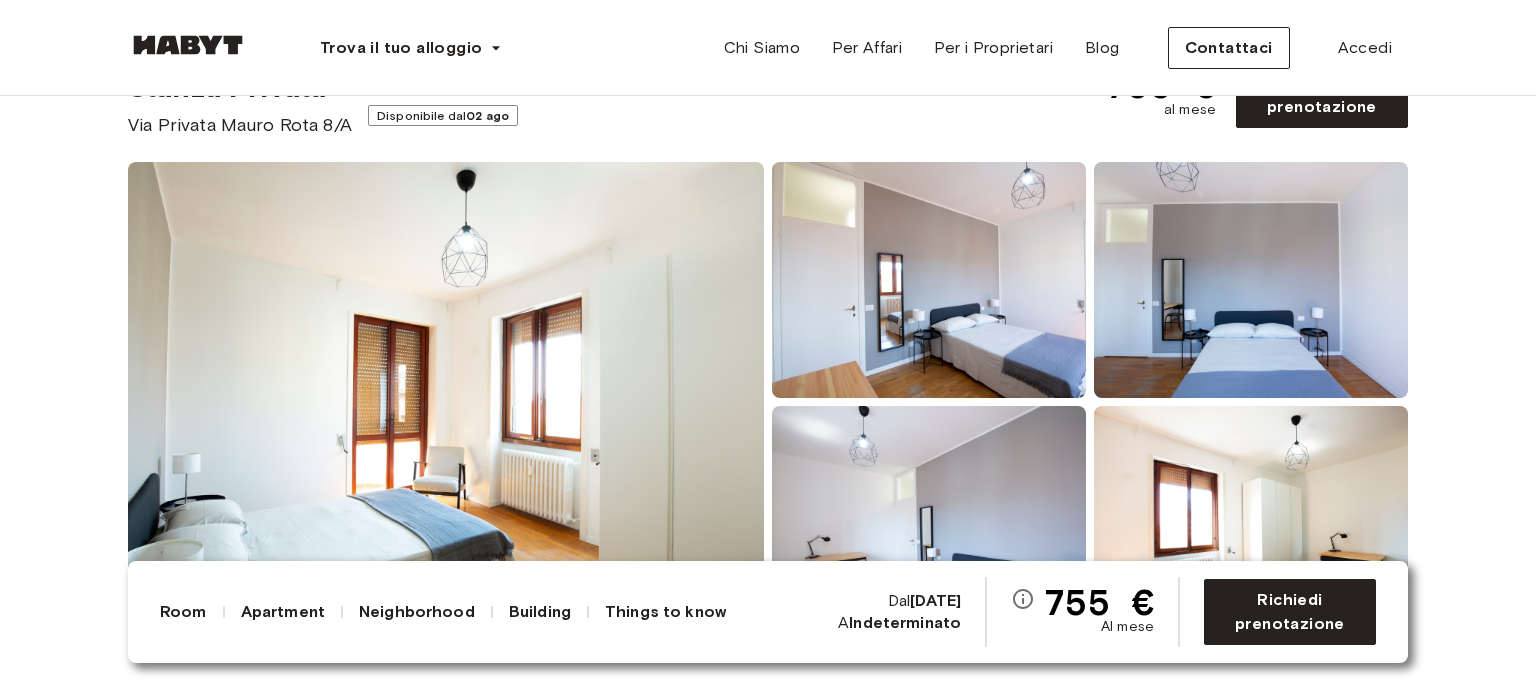 scroll, scrollTop: 0, scrollLeft: 0, axis: both 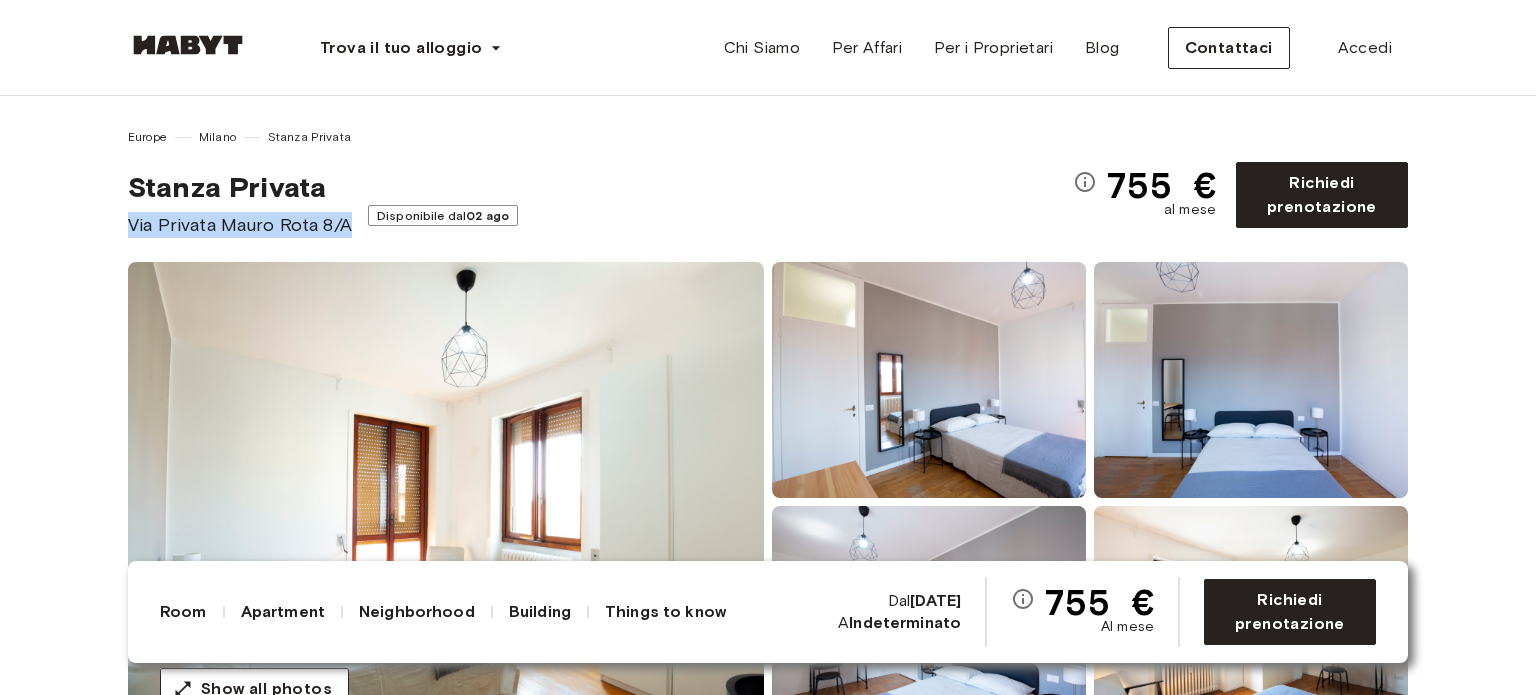 drag, startPoint x: 130, startPoint y: 218, endPoint x: 350, endPoint y: 218, distance: 220 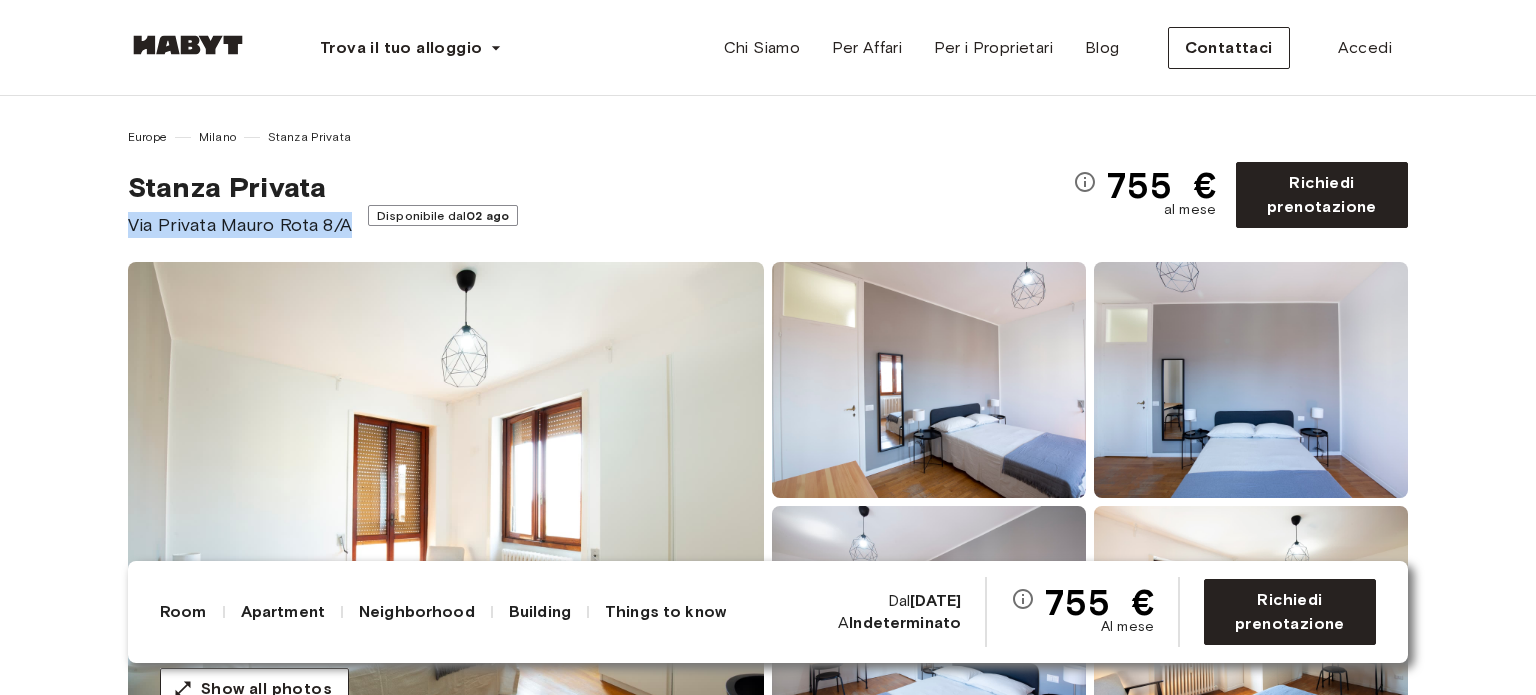copy on "Via Privata Mauro Rota 8/A" 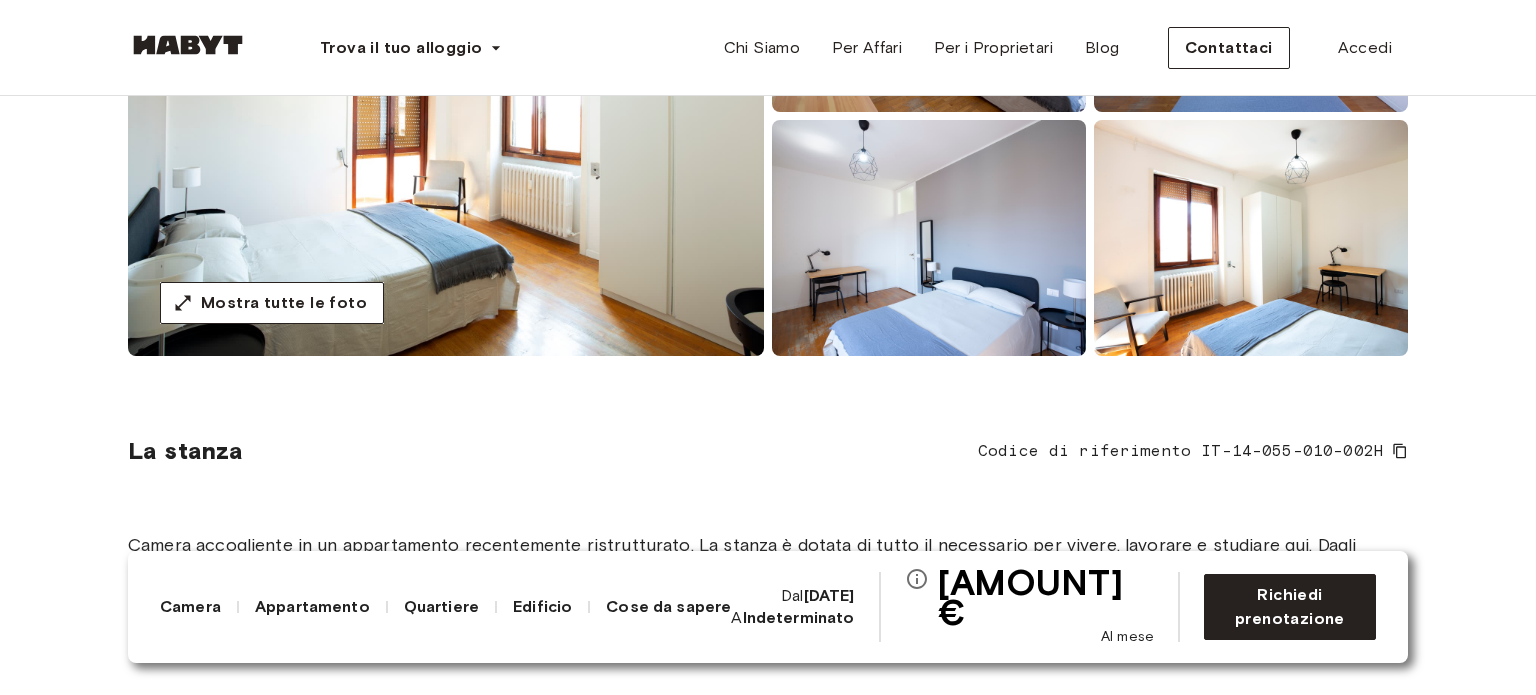 scroll, scrollTop: 300, scrollLeft: 0, axis: vertical 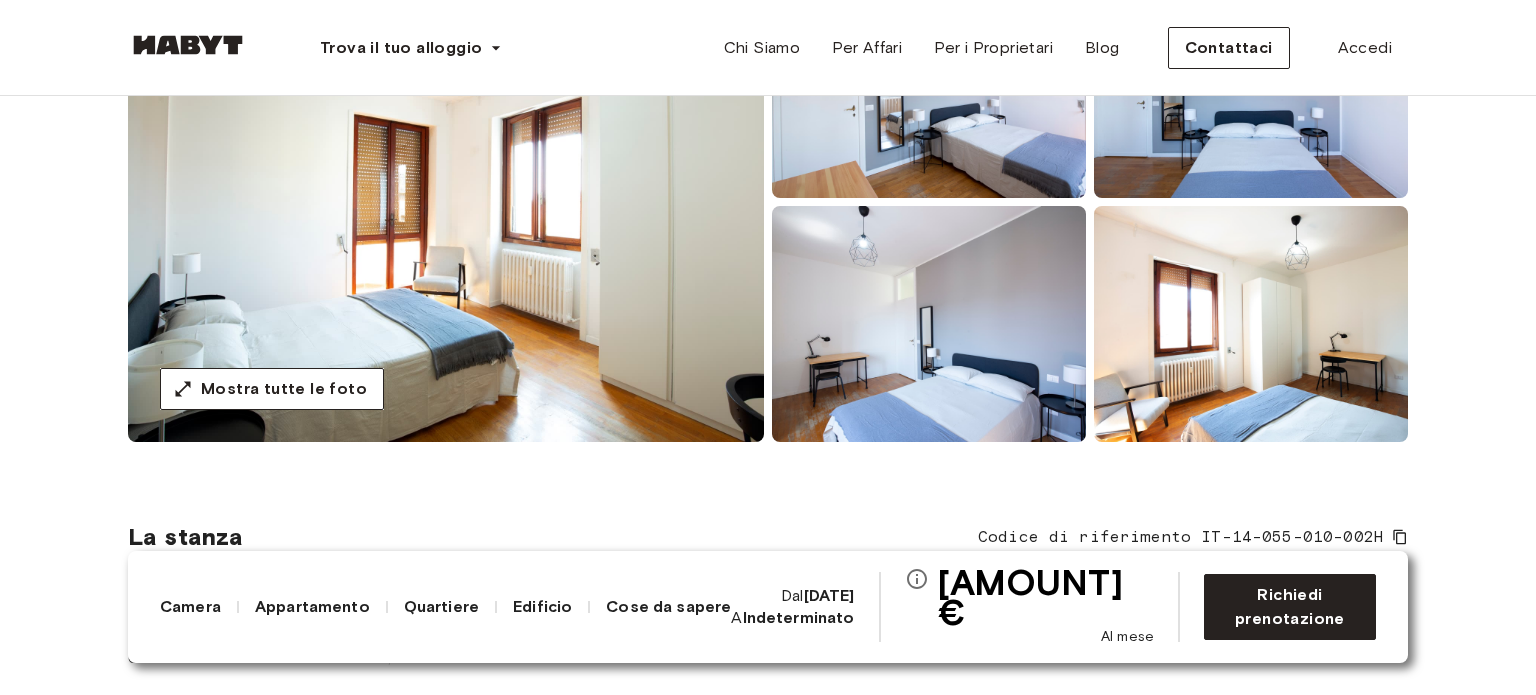 click at bounding box center (446, 202) 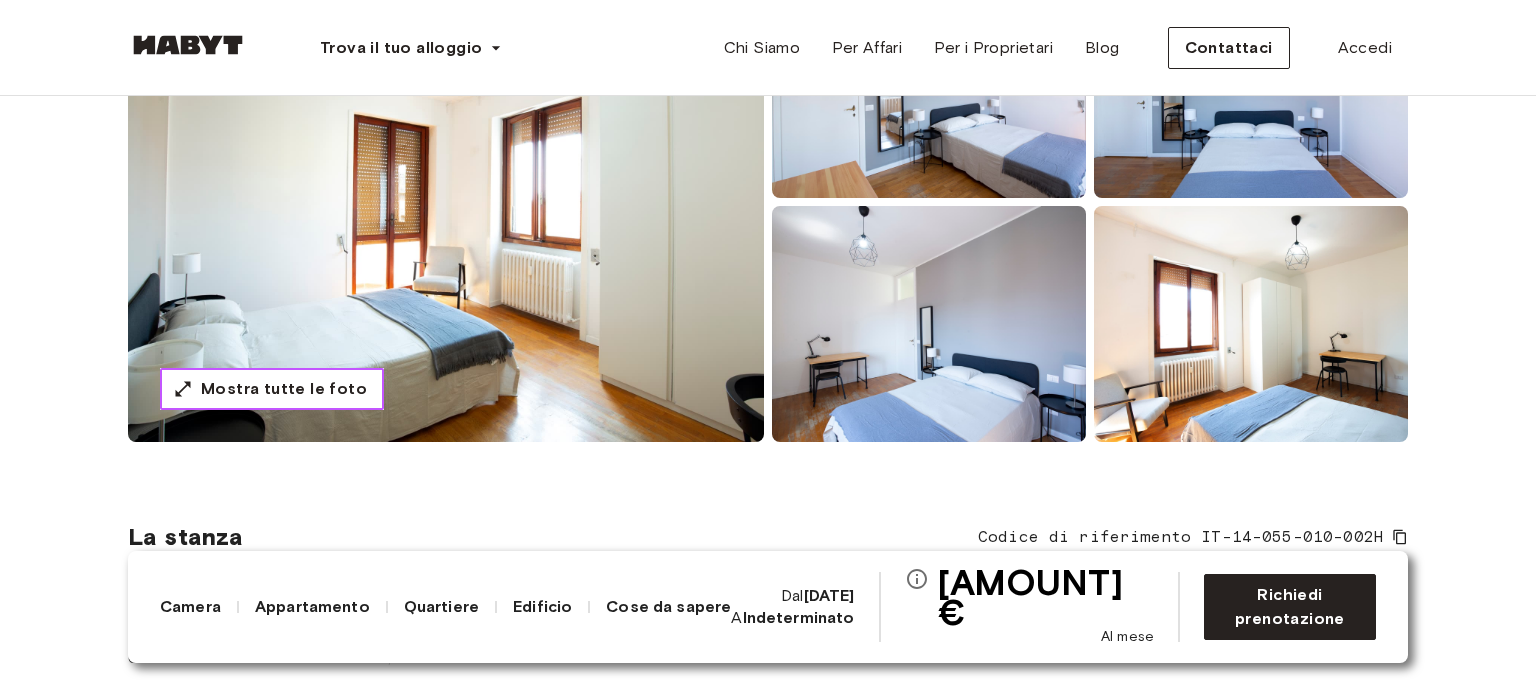 click on "Mostra tutte le foto" at bounding box center [272, 389] 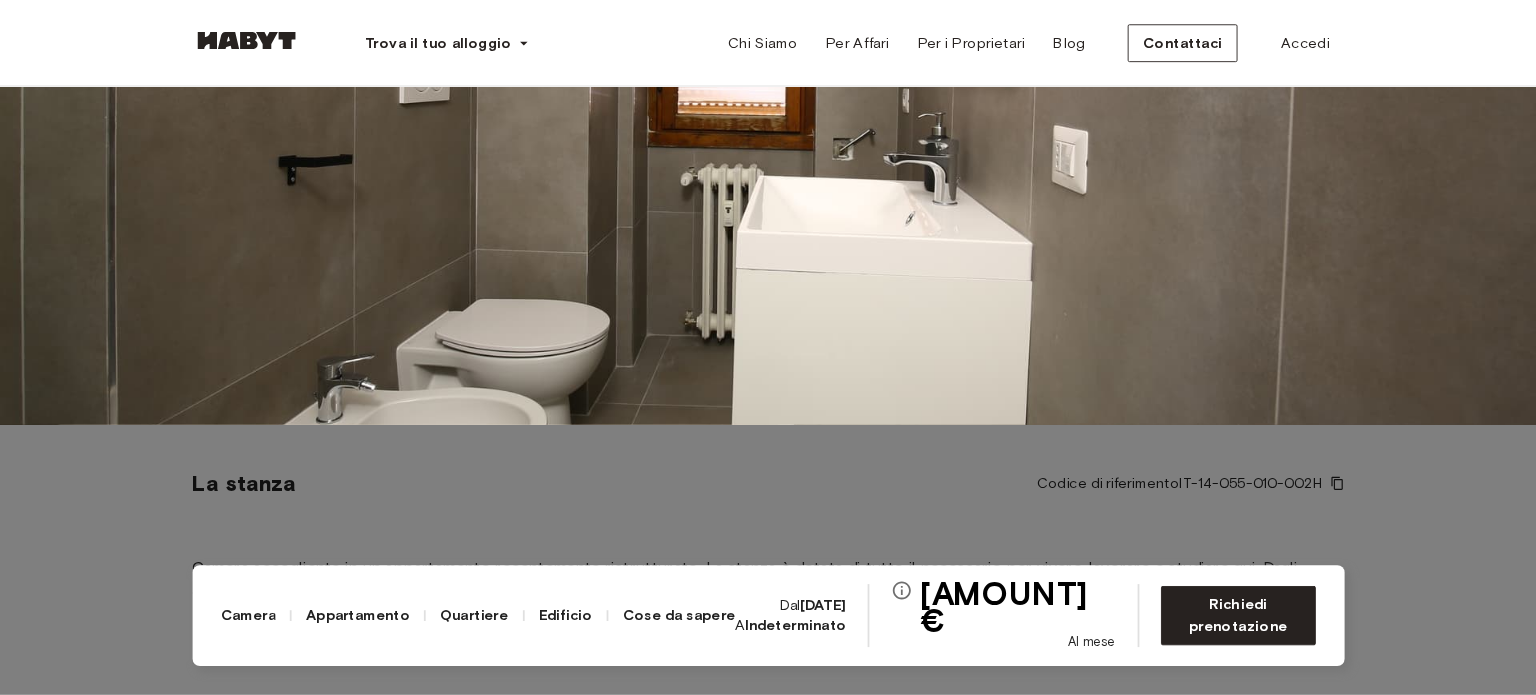 scroll, scrollTop: 300, scrollLeft: 0, axis: vertical 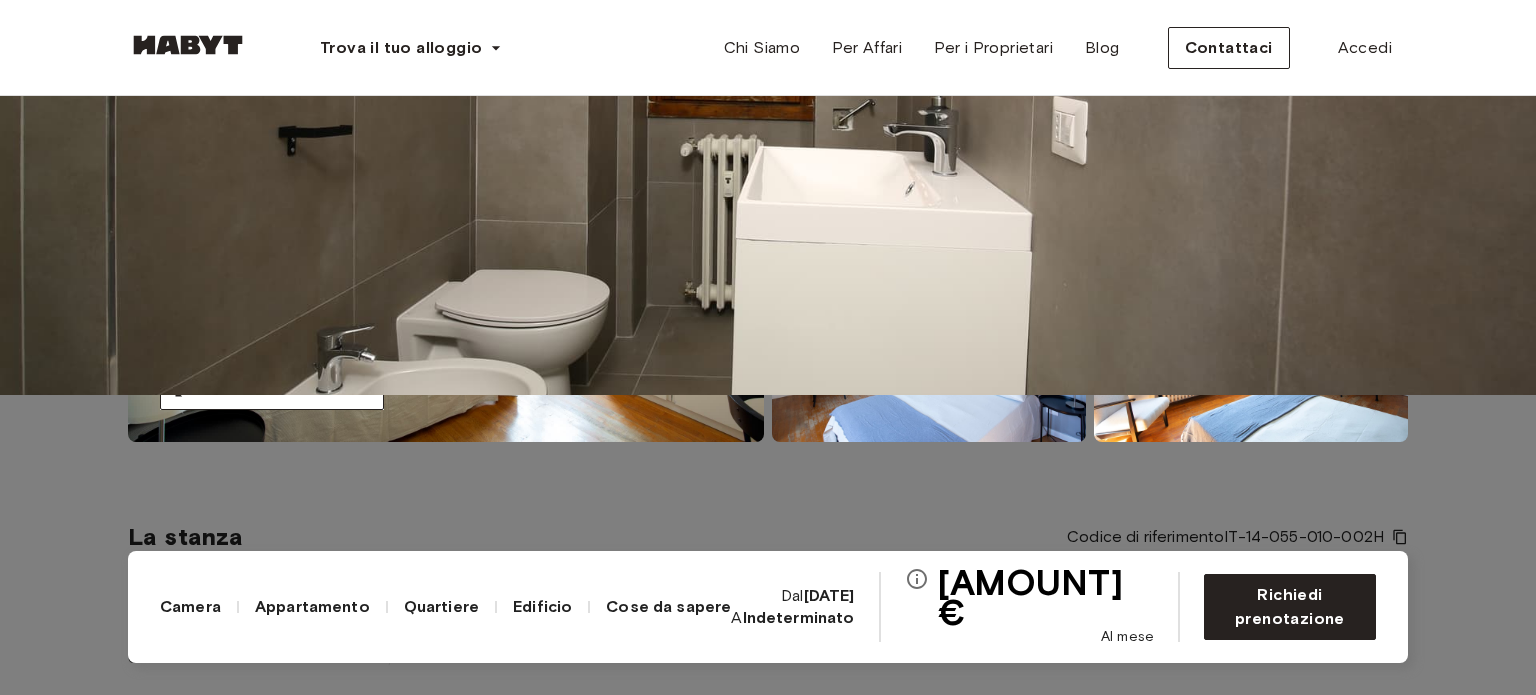 click 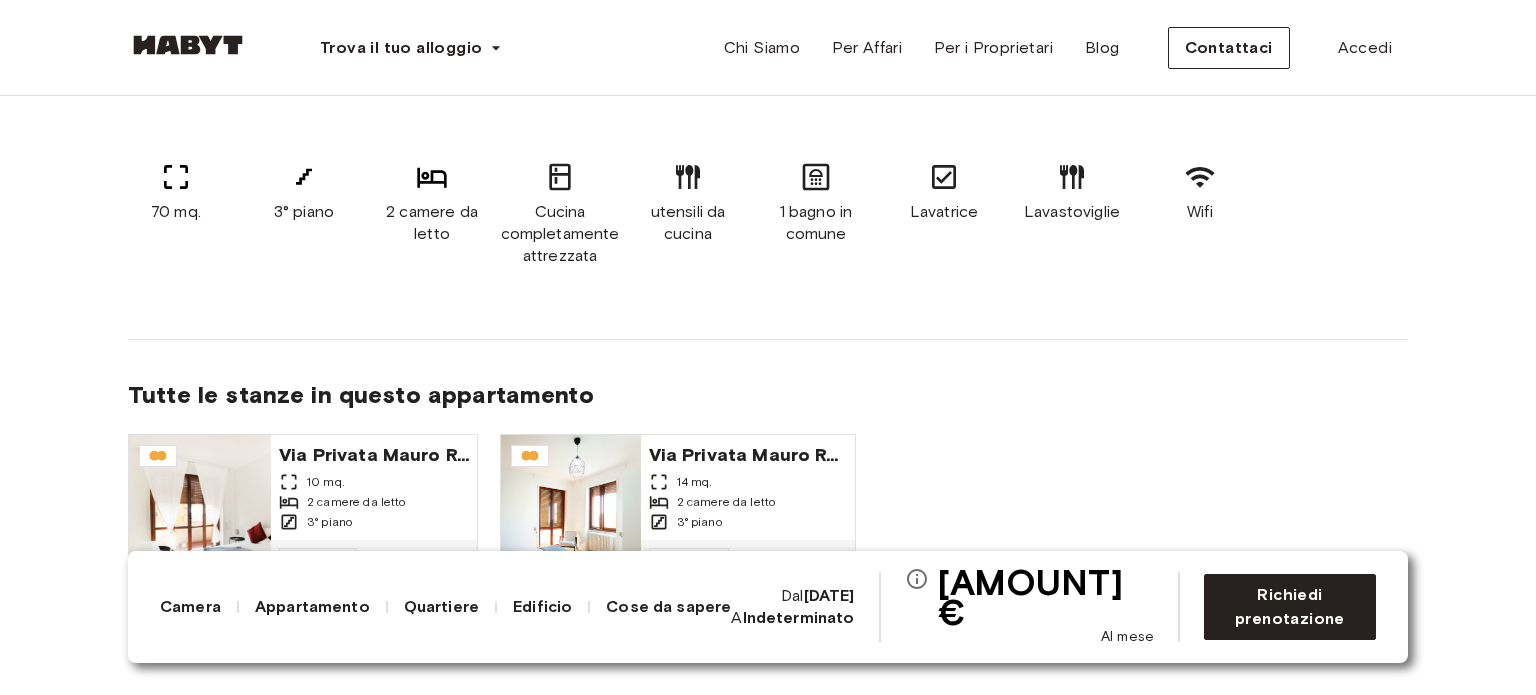 scroll, scrollTop: 1800, scrollLeft: 0, axis: vertical 